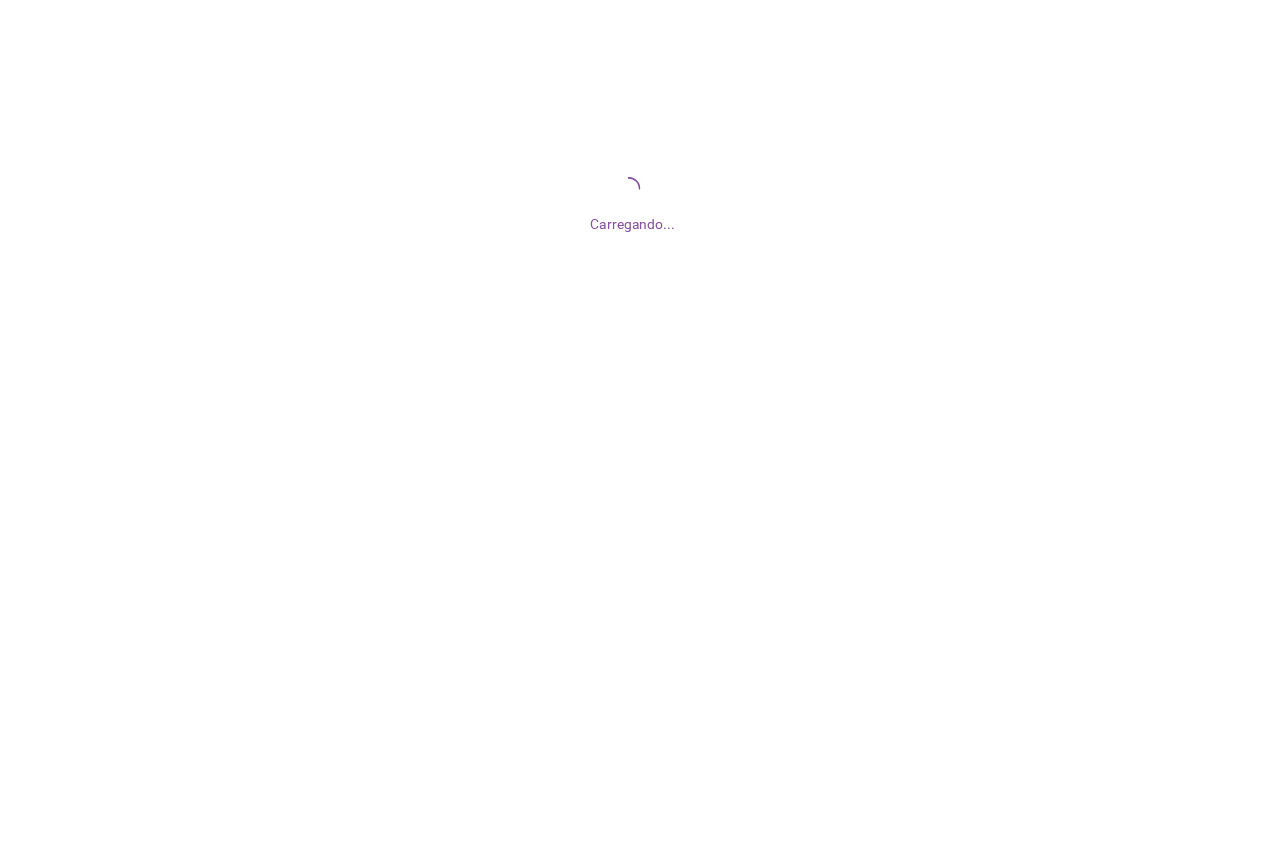 scroll, scrollTop: 0, scrollLeft: 0, axis: both 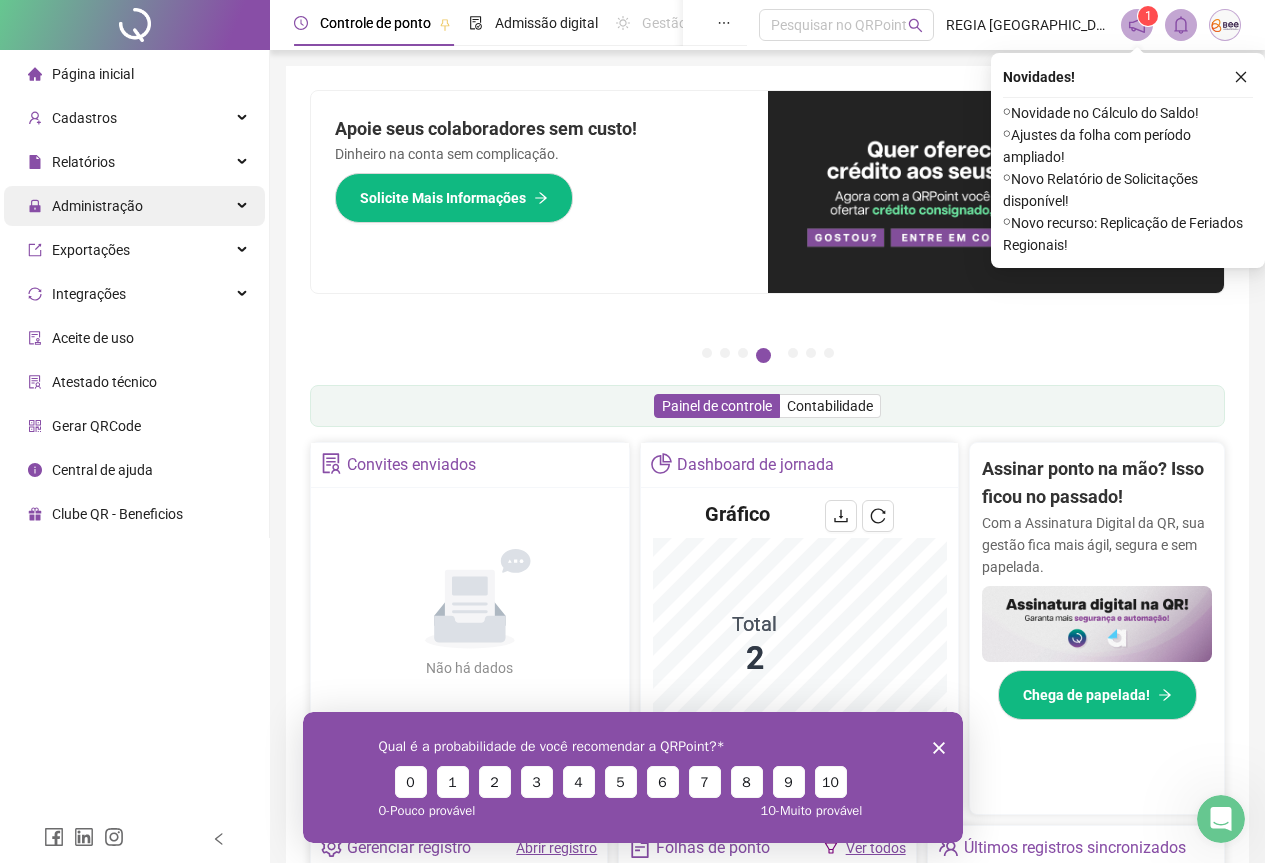 click on "Administração" at bounding box center [134, 206] 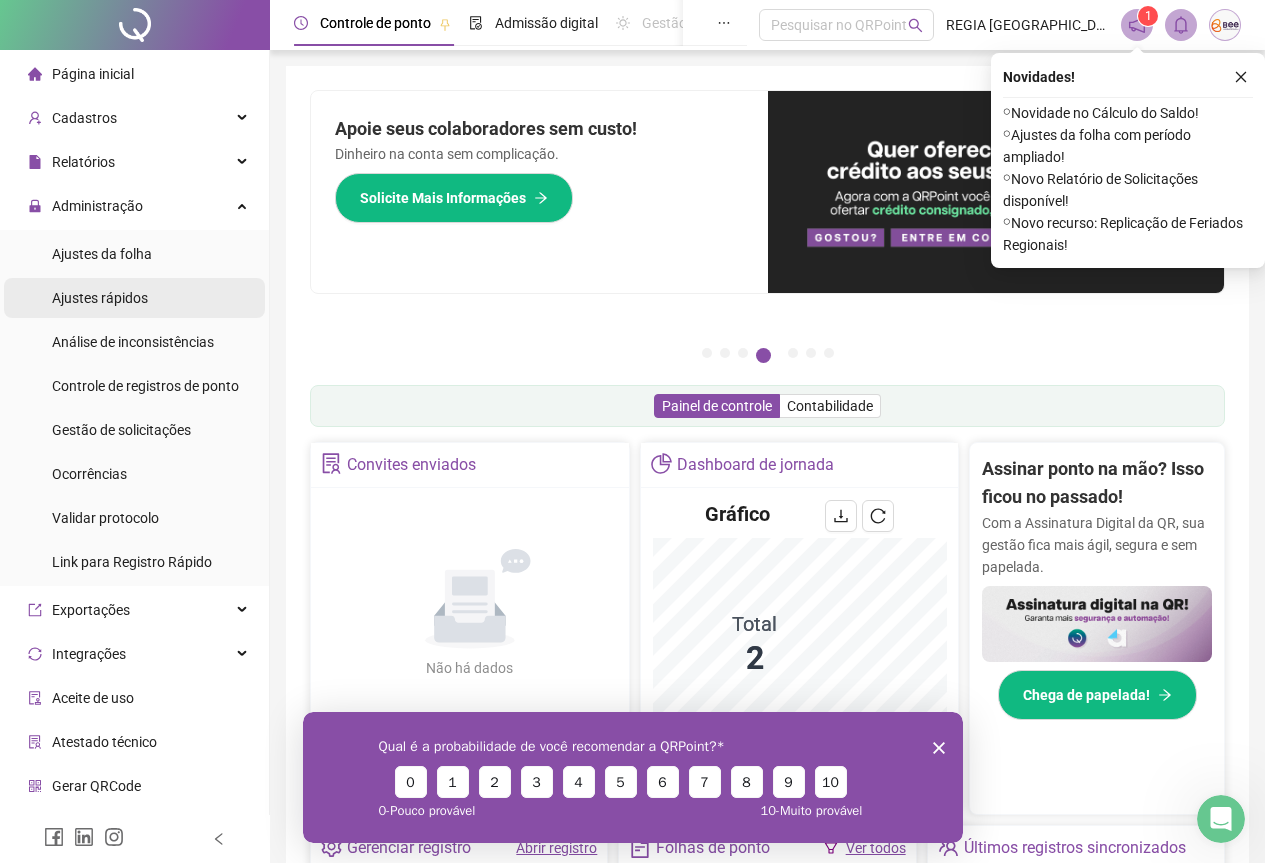 click on "Ajustes rápidos" at bounding box center (100, 298) 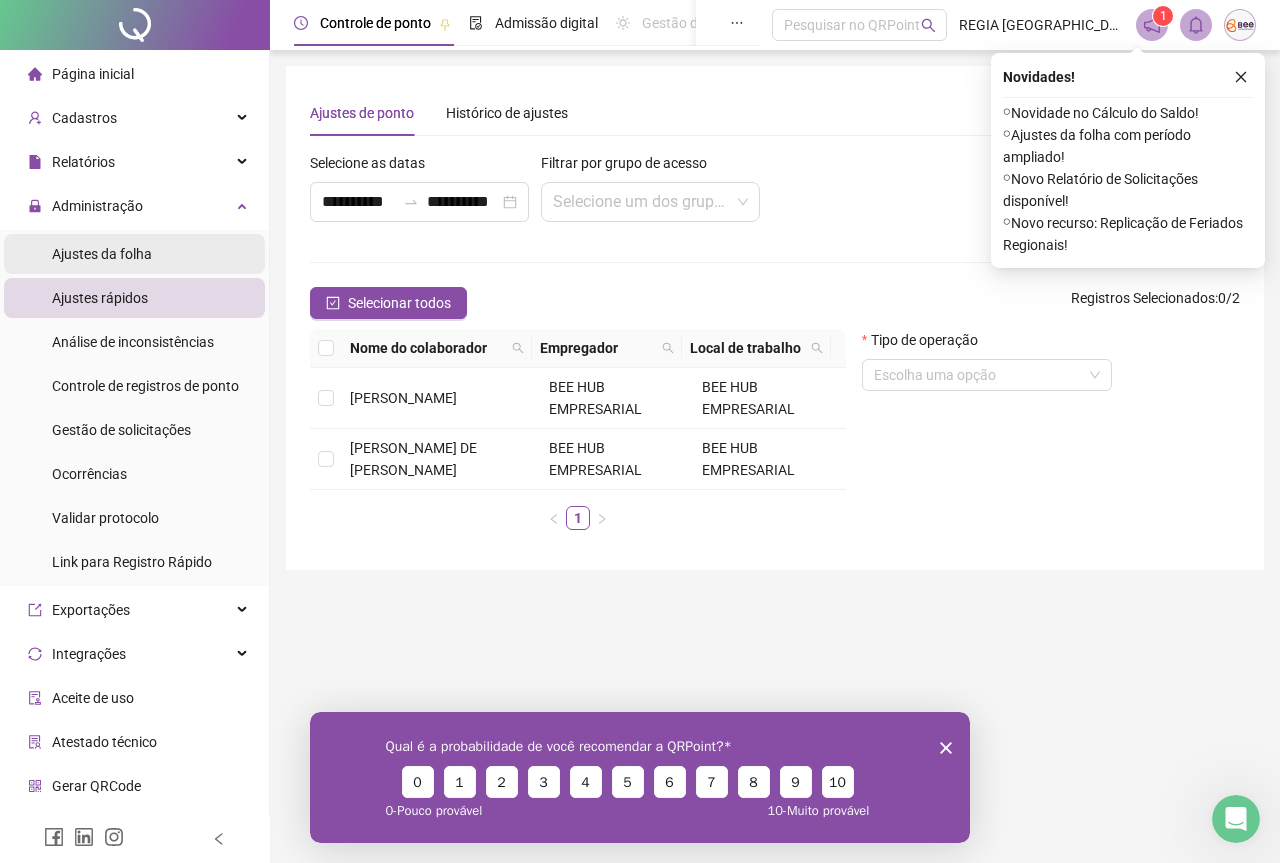 click on "Ajustes da folha" at bounding box center [102, 254] 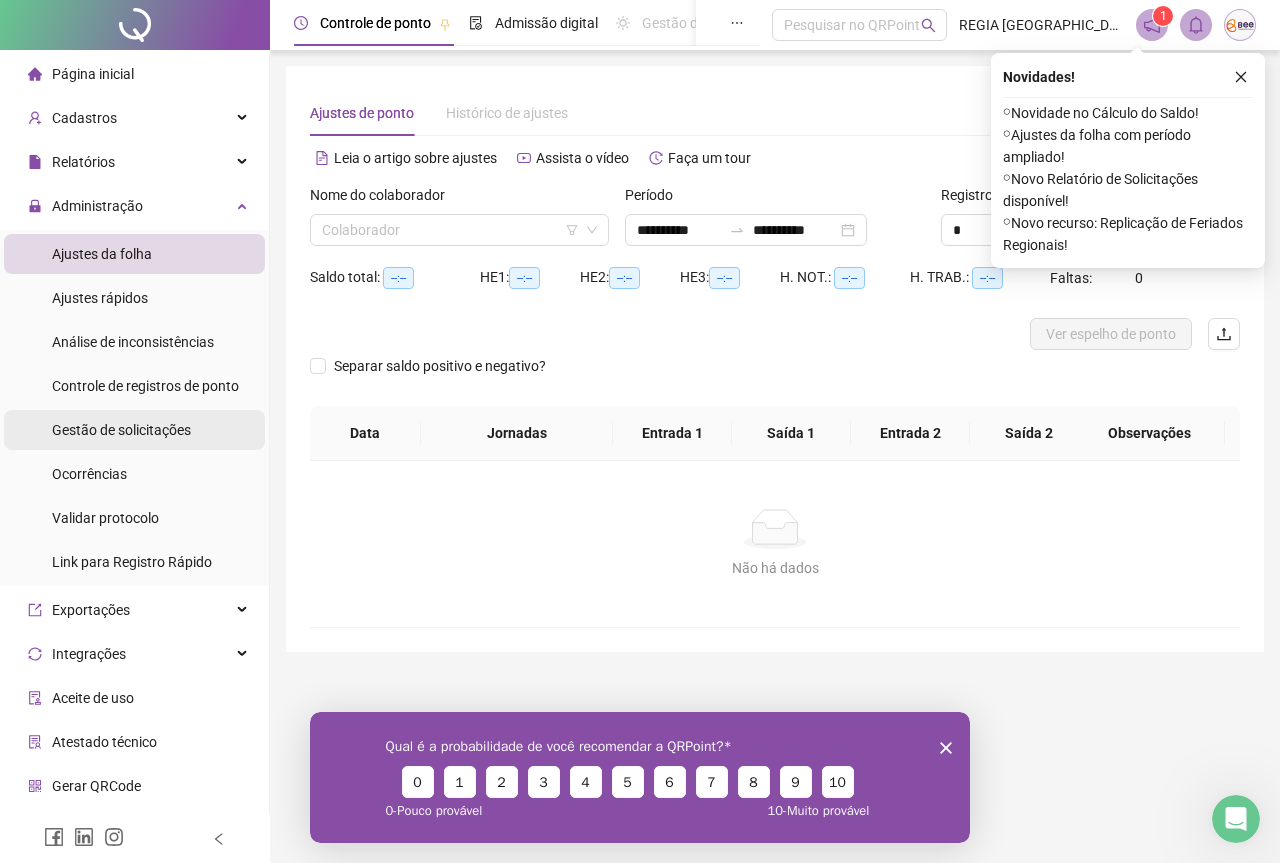 click on "Gestão de solicitações" at bounding box center (121, 430) 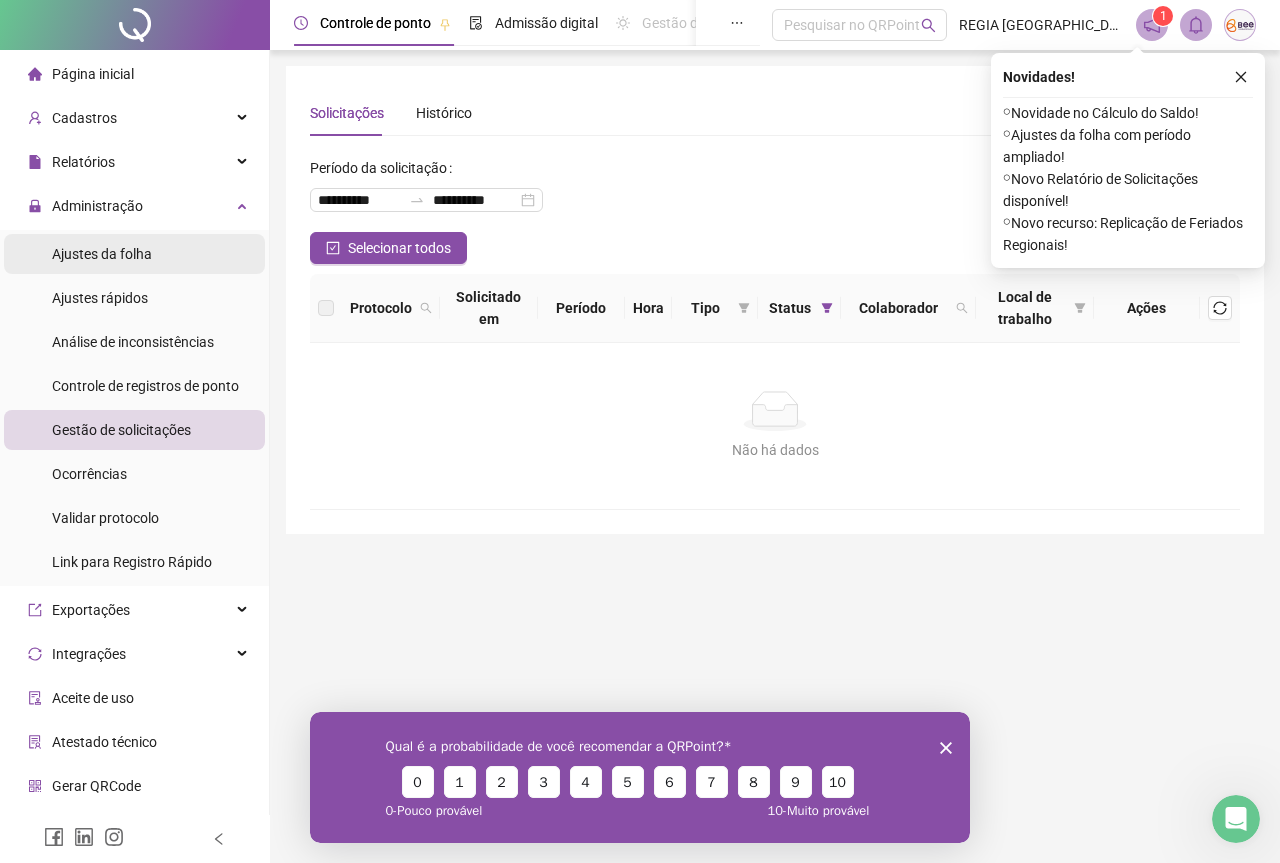 click on "Ajustes da folha" at bounding box center (134, 254) 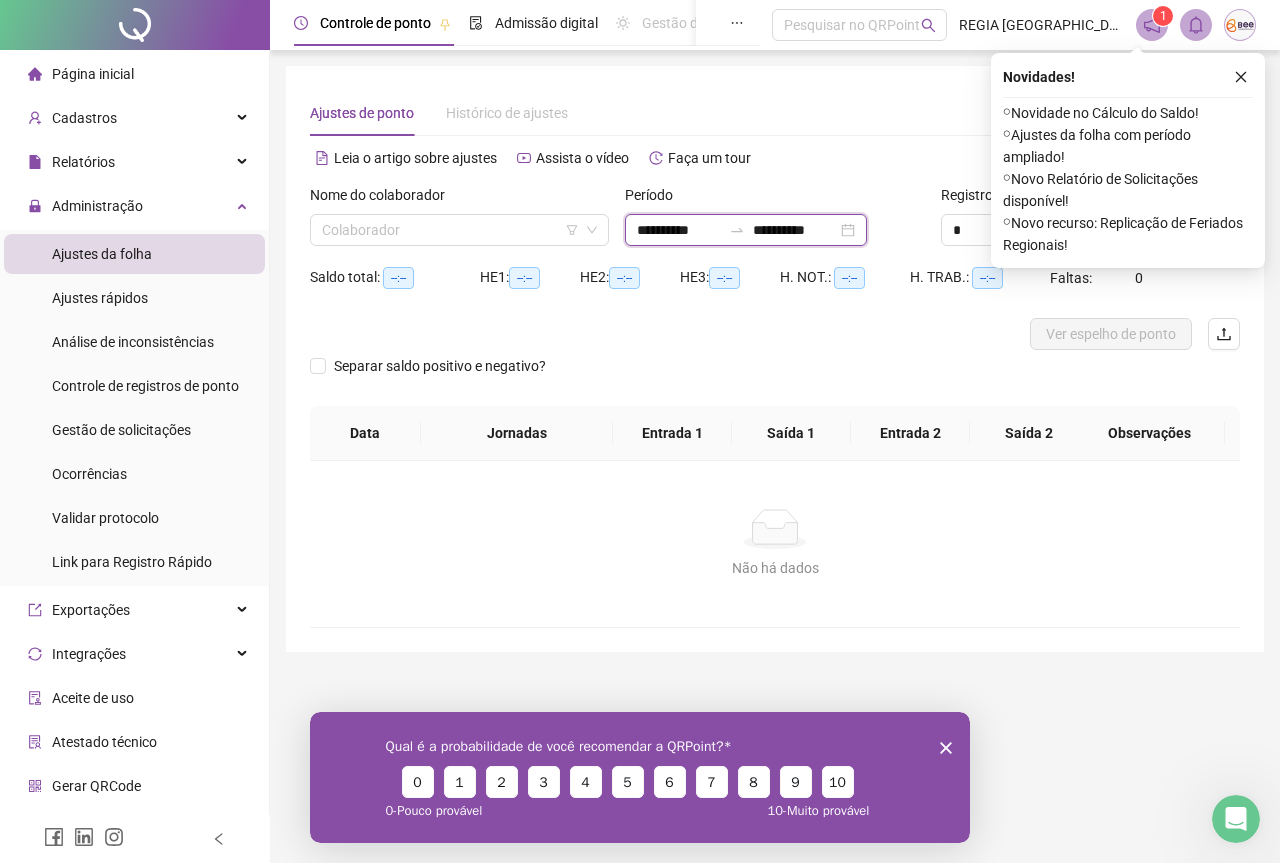 click on "**********" at bounding box center [679, 230] 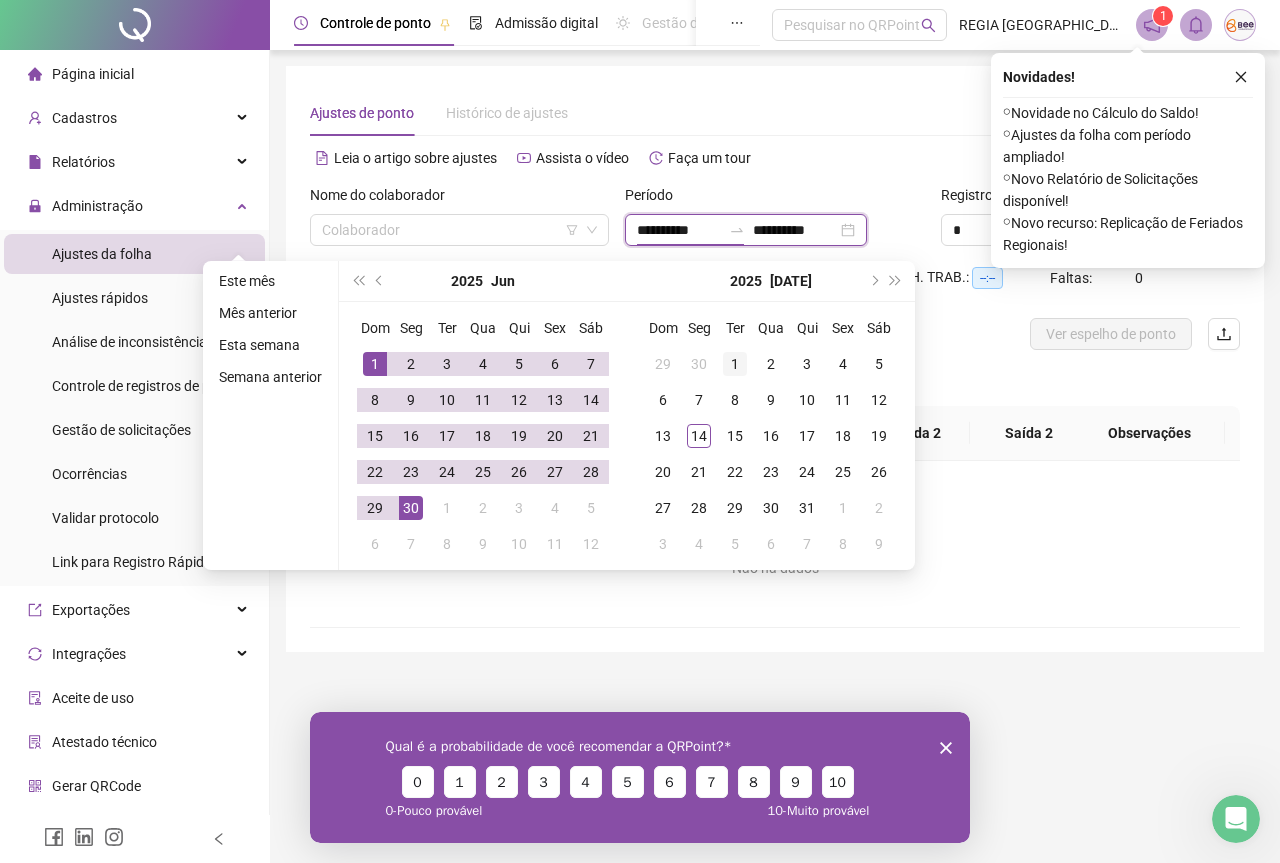 type on "**********" 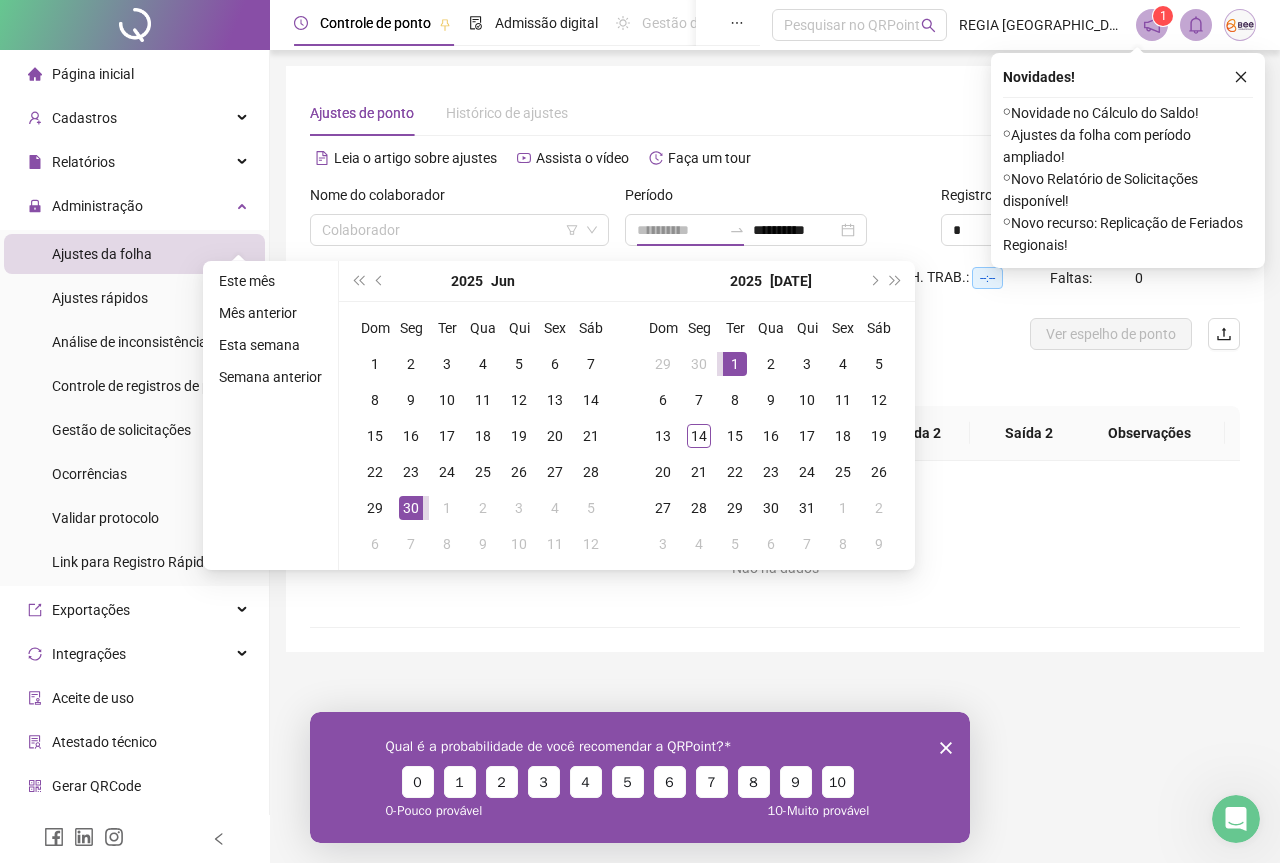 click on "1" at bounding box center [735, 364] 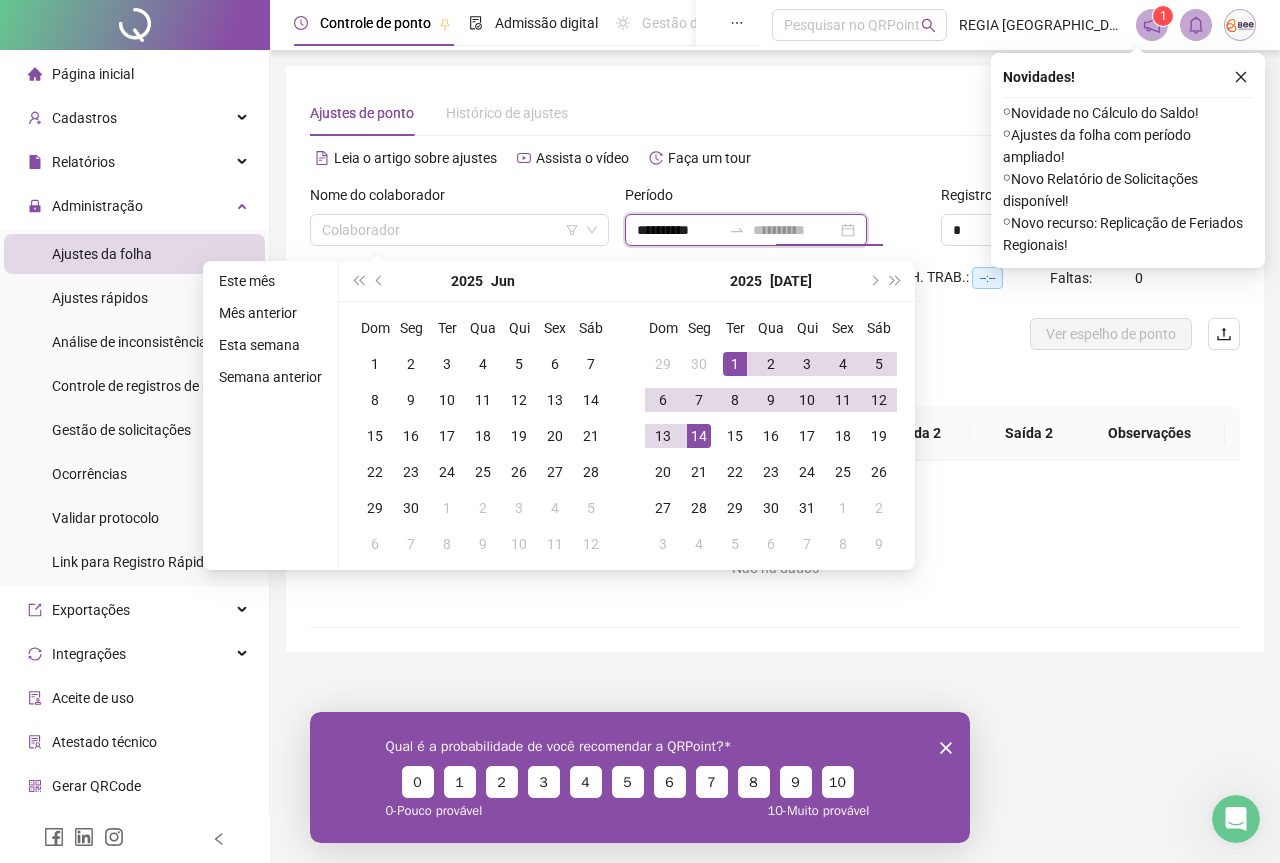 type on "**********" 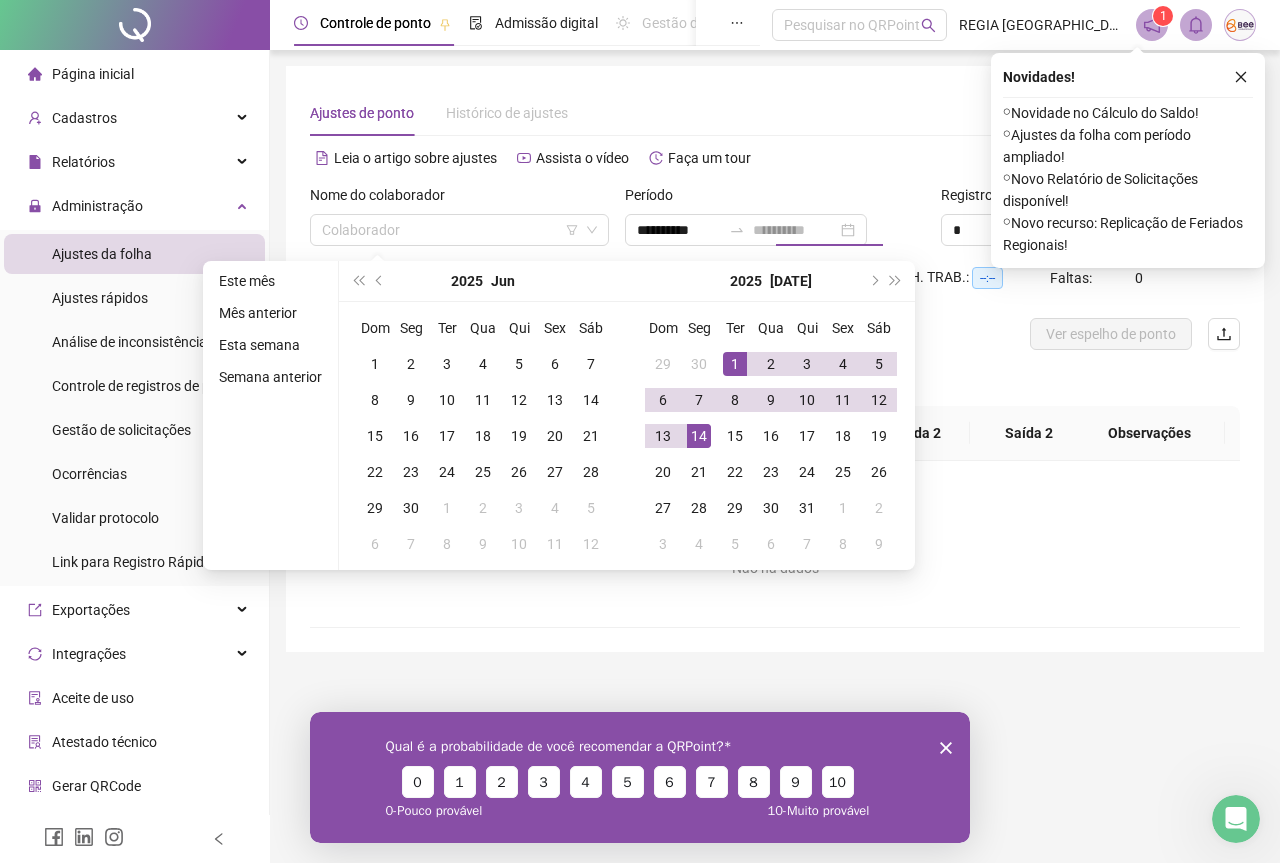 click on "14" at bounding box center (699, 436) 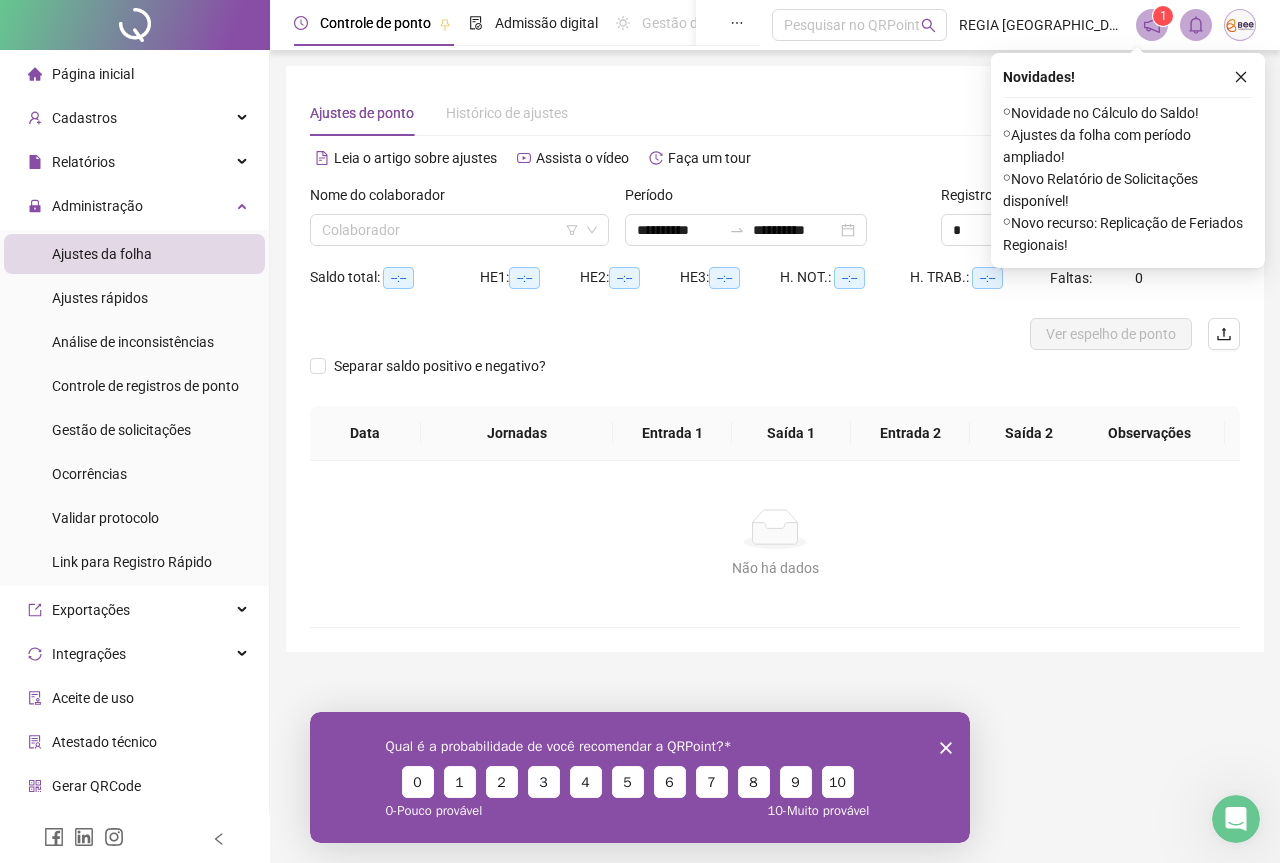 click on "Novidades !" at bounding box center [1128, 77] 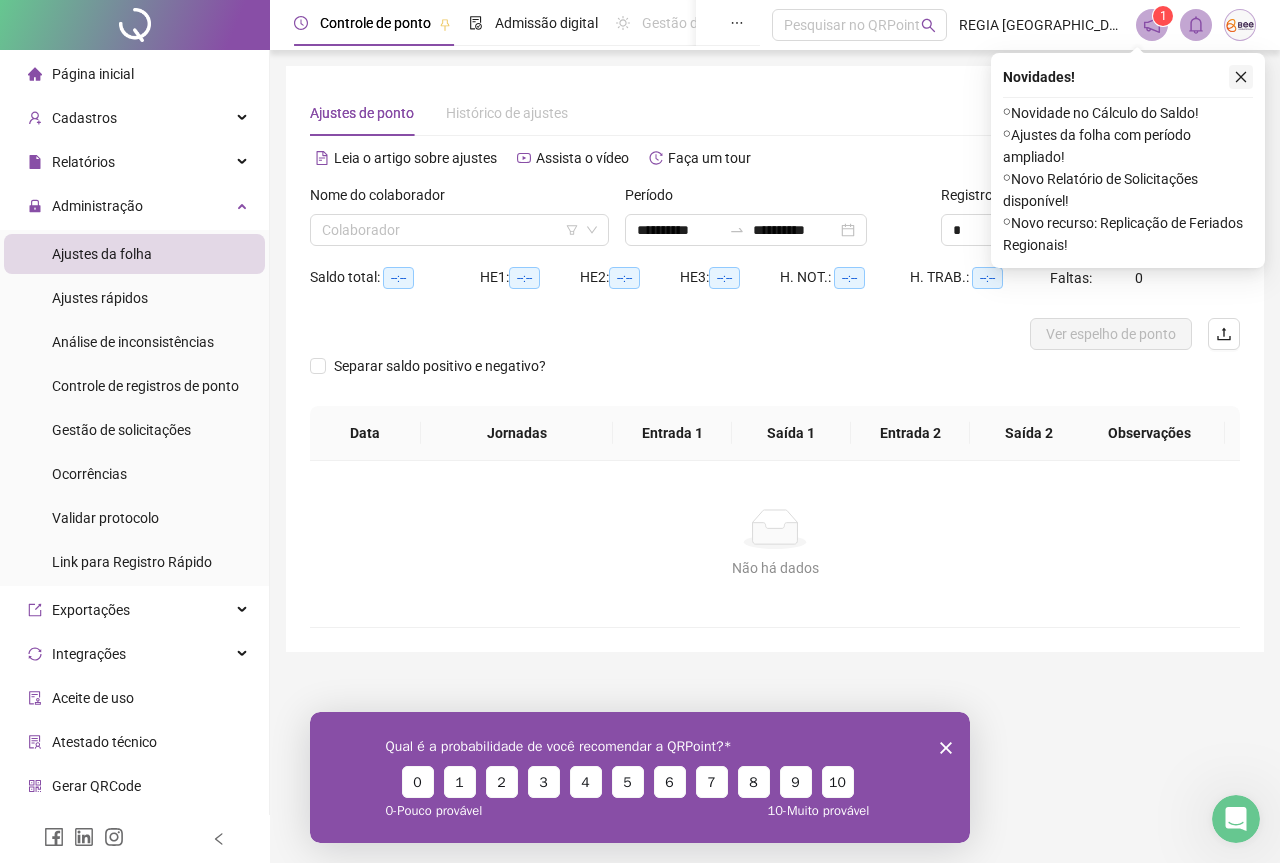 click at bounding box center (1241, 77) 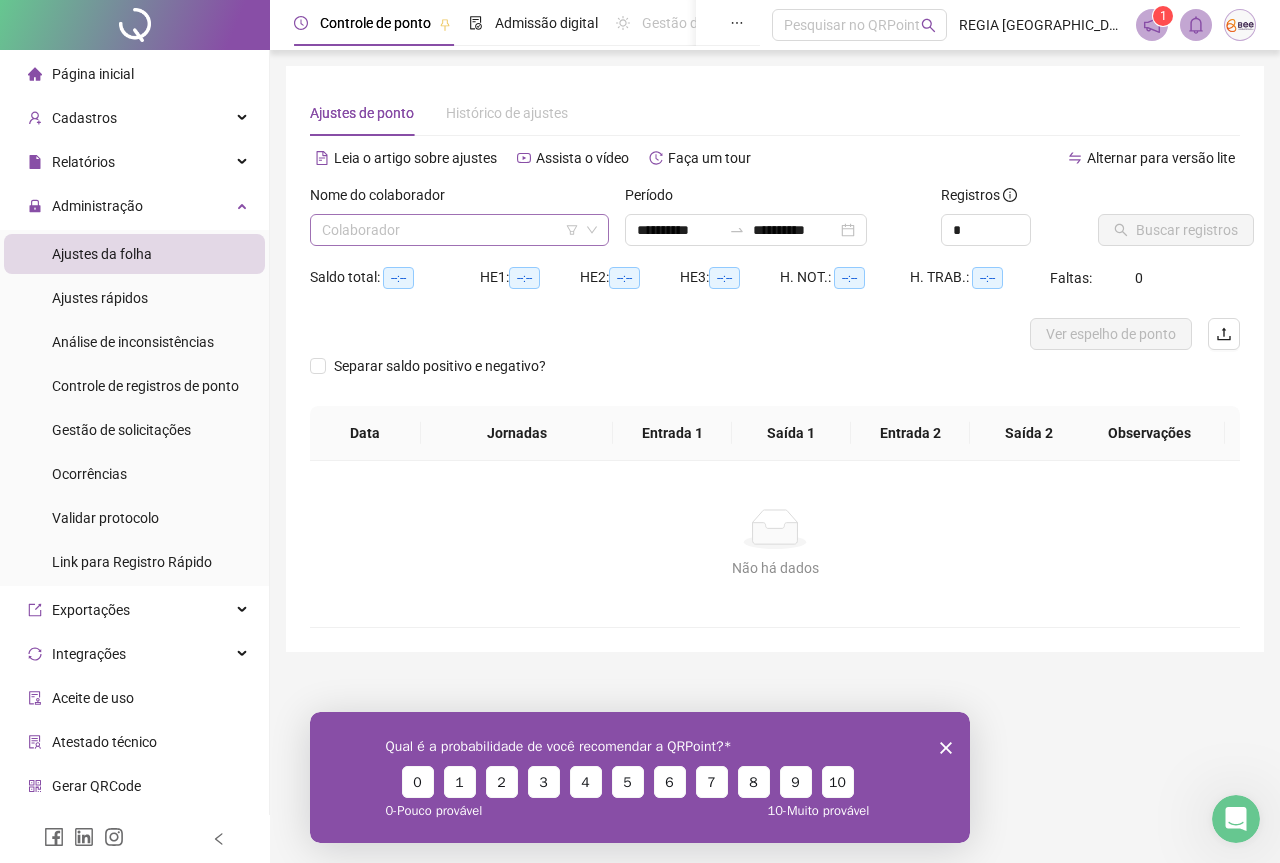 click at bounding box center [453, 230] 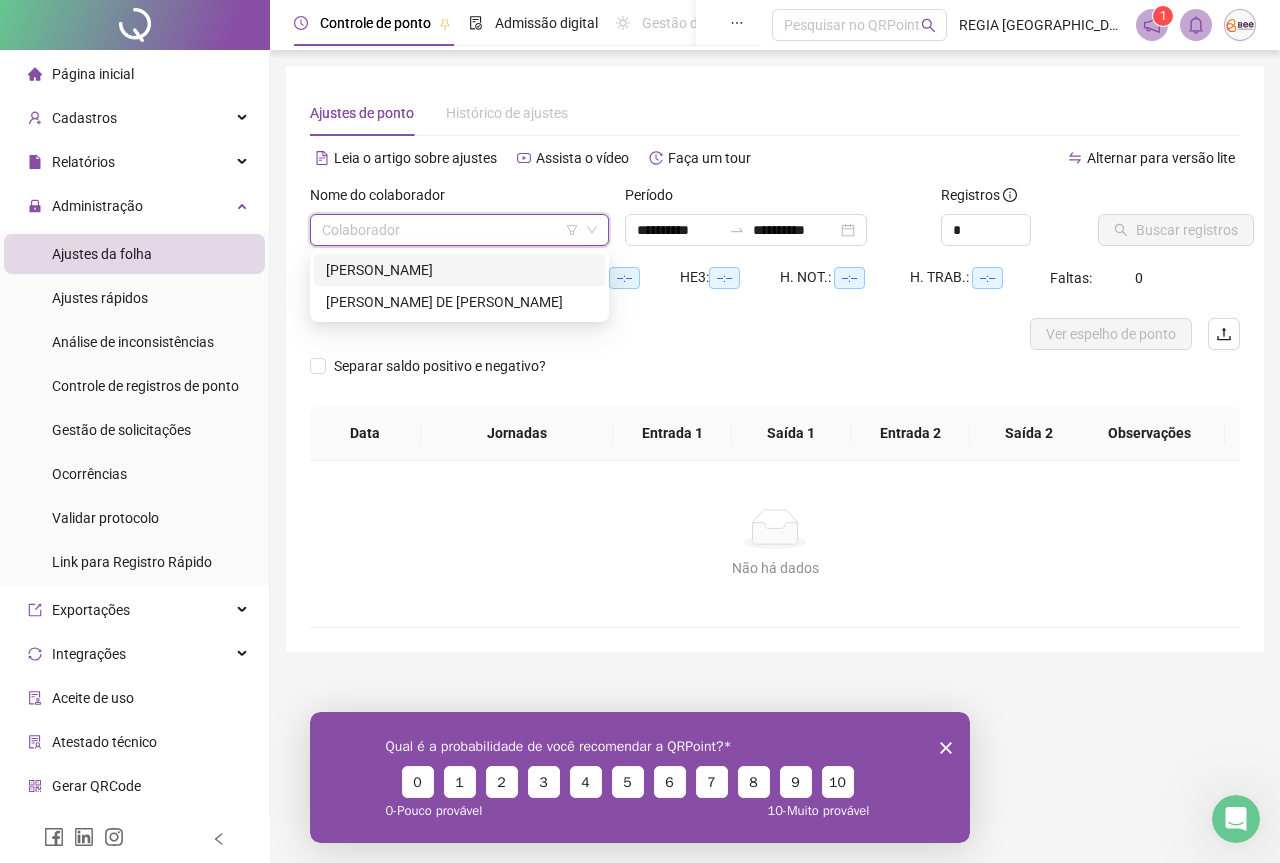 click on "[PERSON_NAME]" at bounding box center (459, 270) 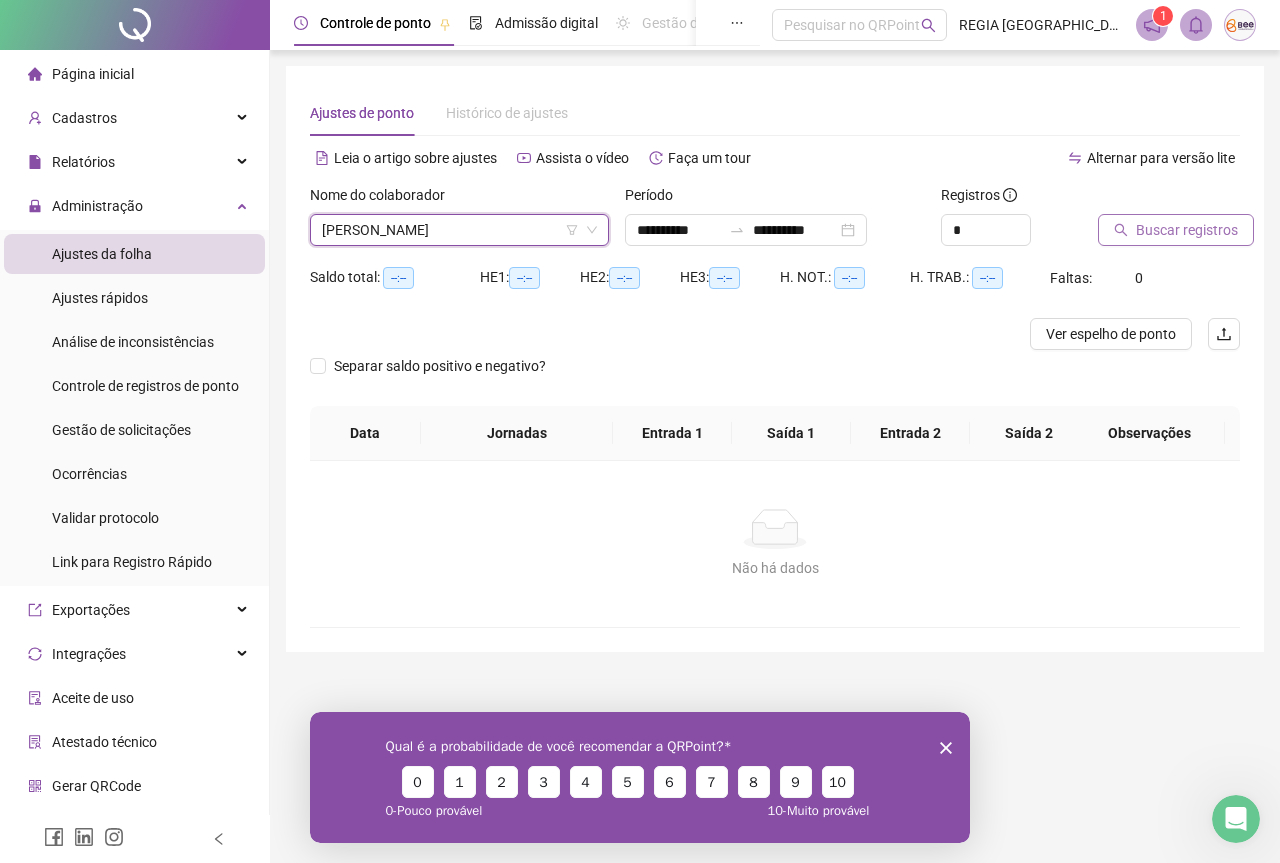 click on "Buscar registros" at bounding box center (1176, 230) 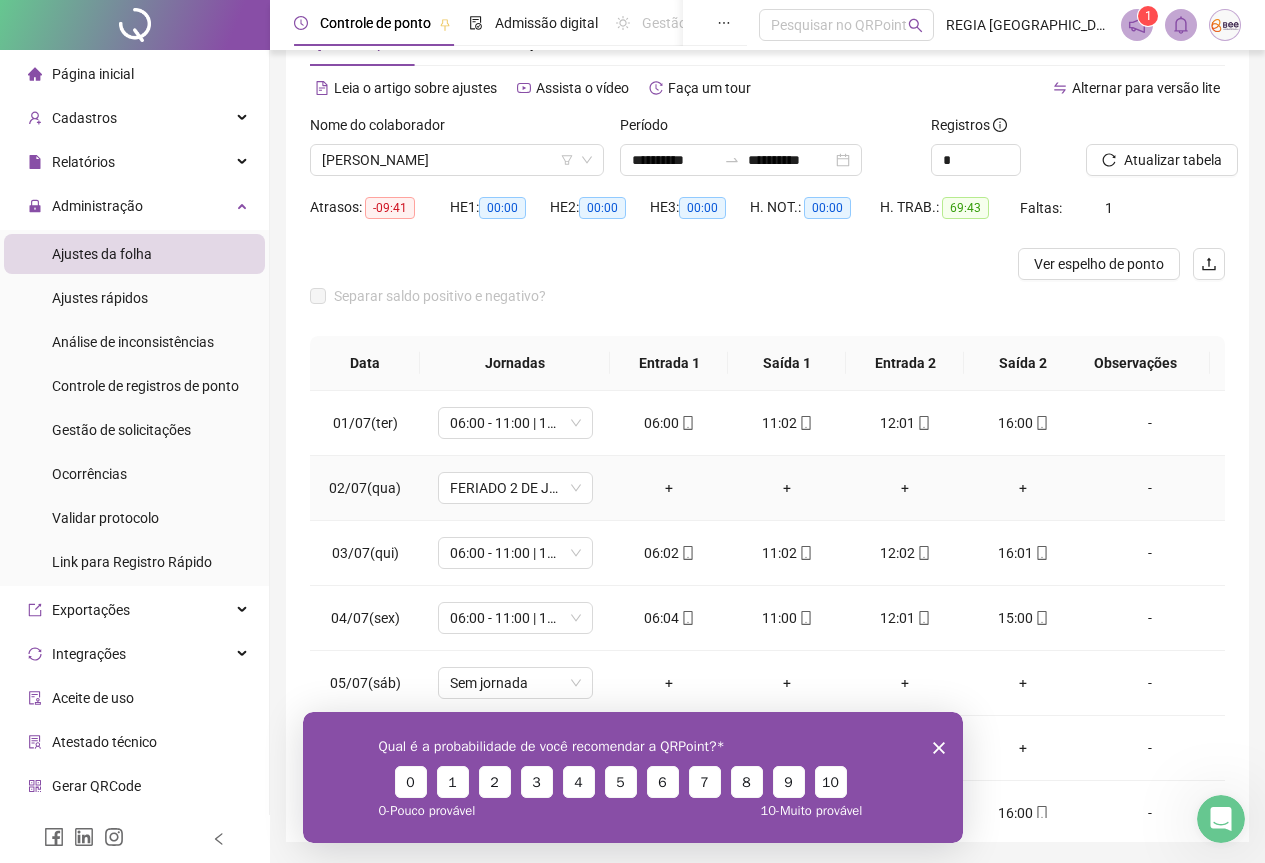 scroll, scrollTop: 35, scrollLeft: 0, axis: vertical 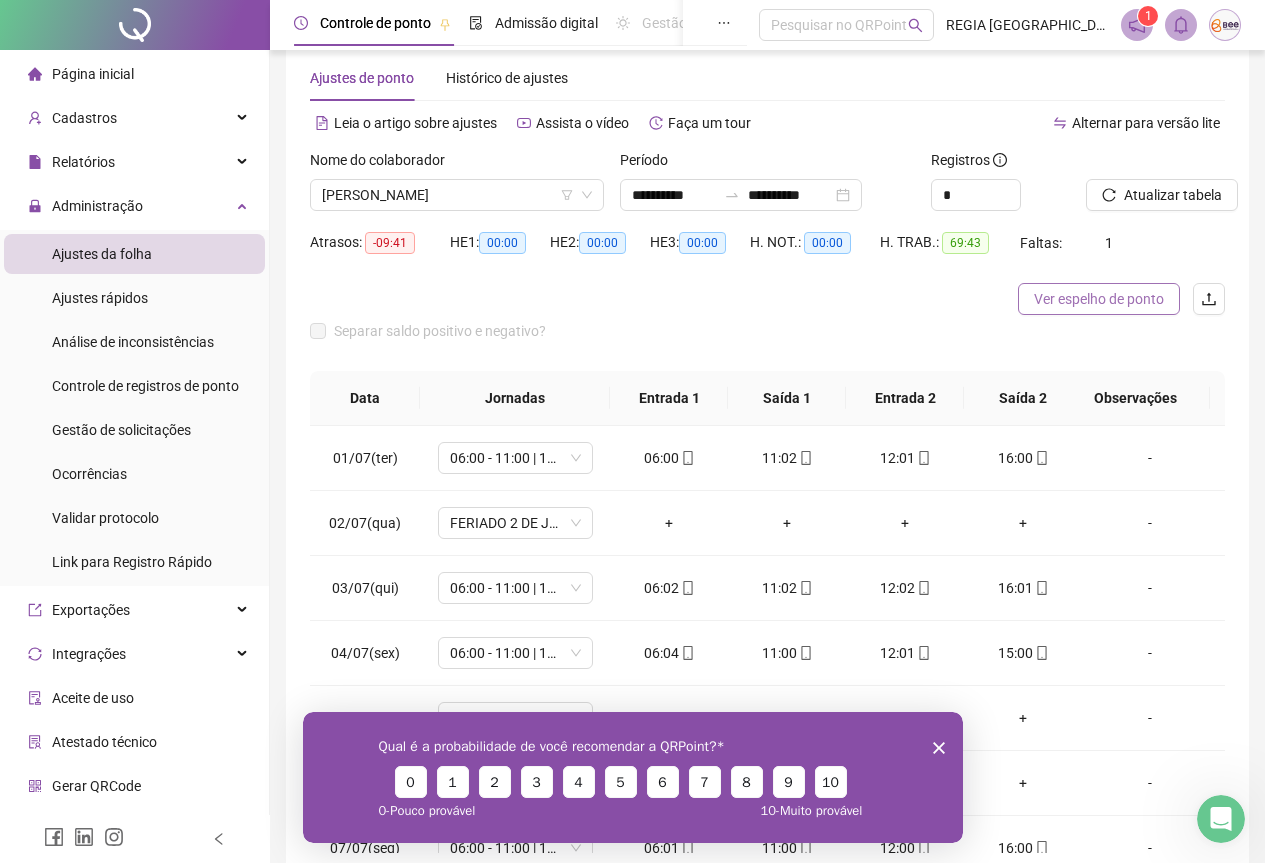 click on "Ver espelho de ponto" at bounding box center [1099, 299] 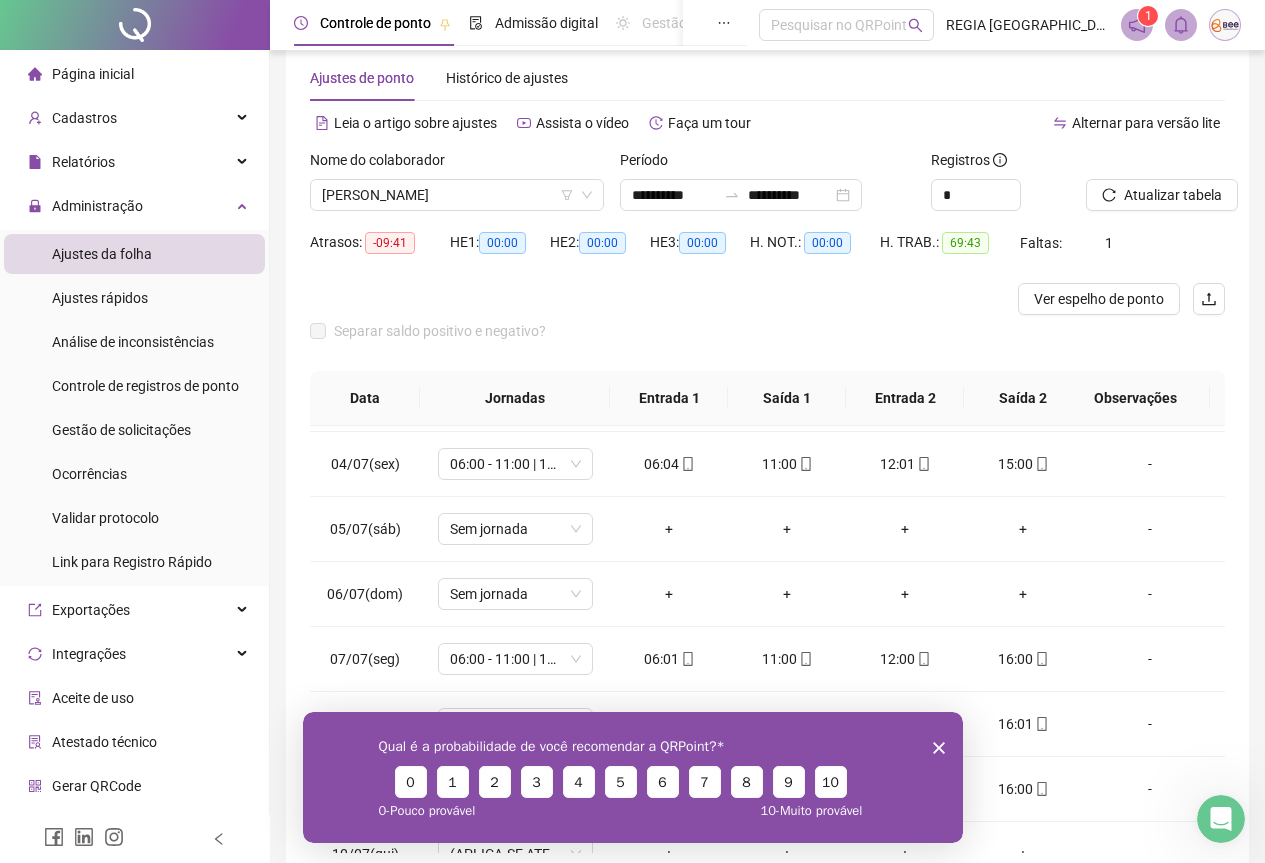 scroll, scrollTop: 200, scrollLeft: 0, axis: vertical 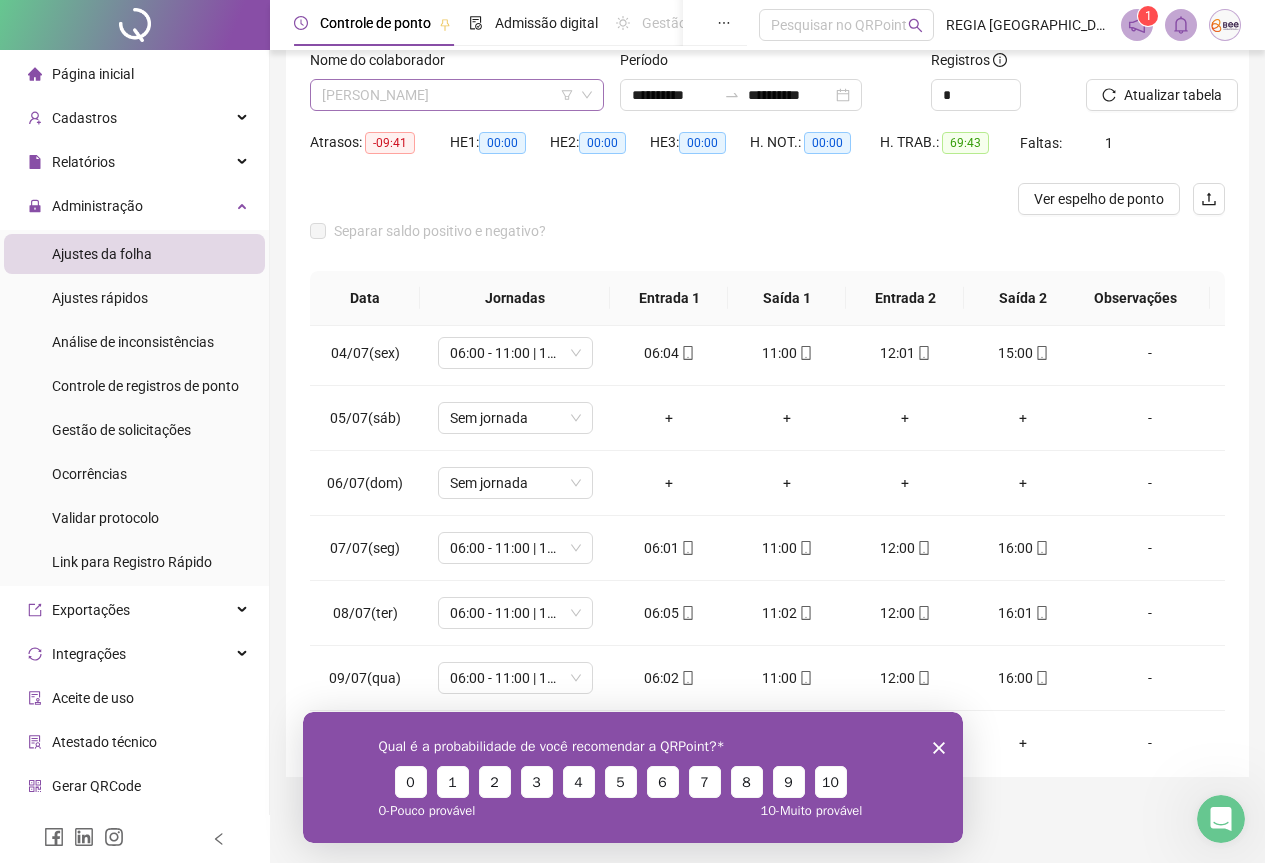 click on "[PERSON_NAME]" at bounding box center (457, 95) 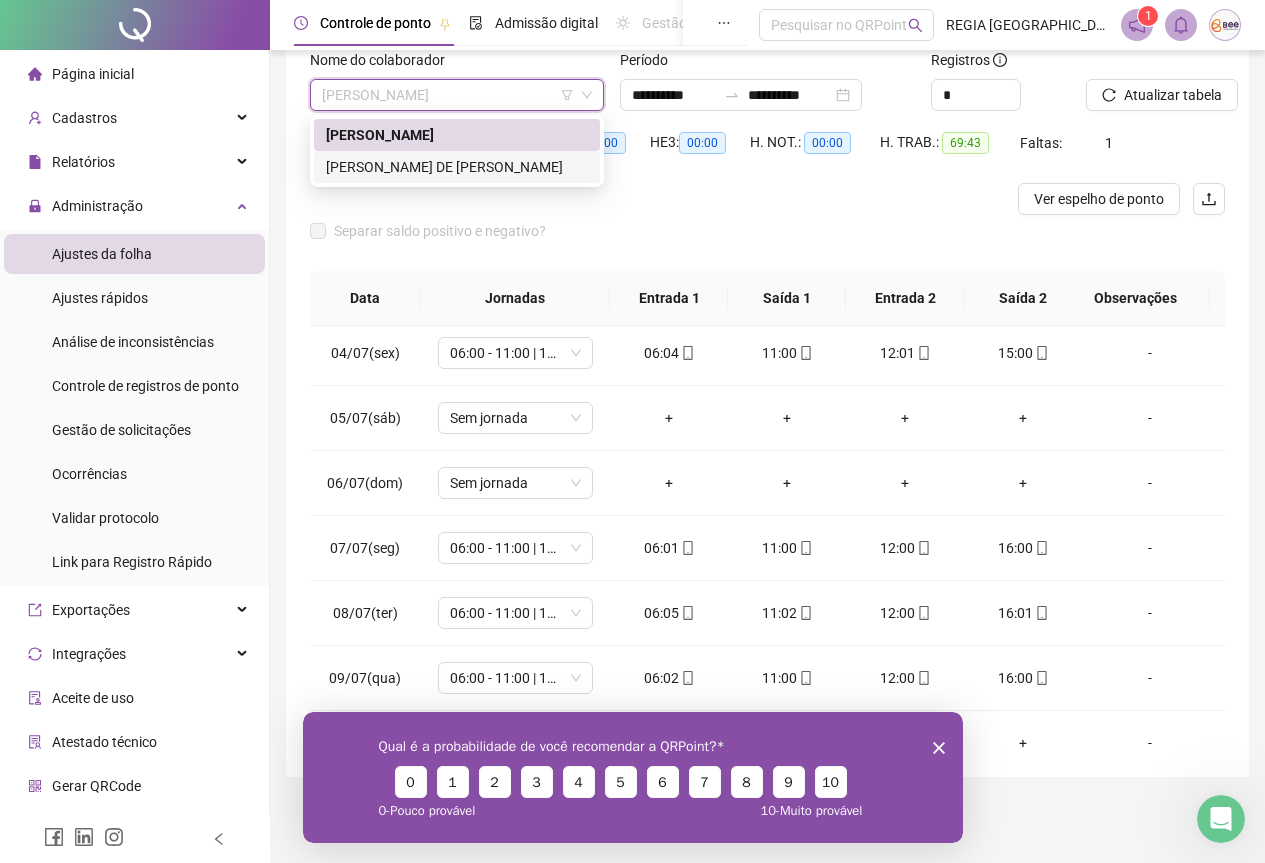 click on "[PERSON_NAME] DE [PERSON_NAME]" at bounding box center (457, 167) 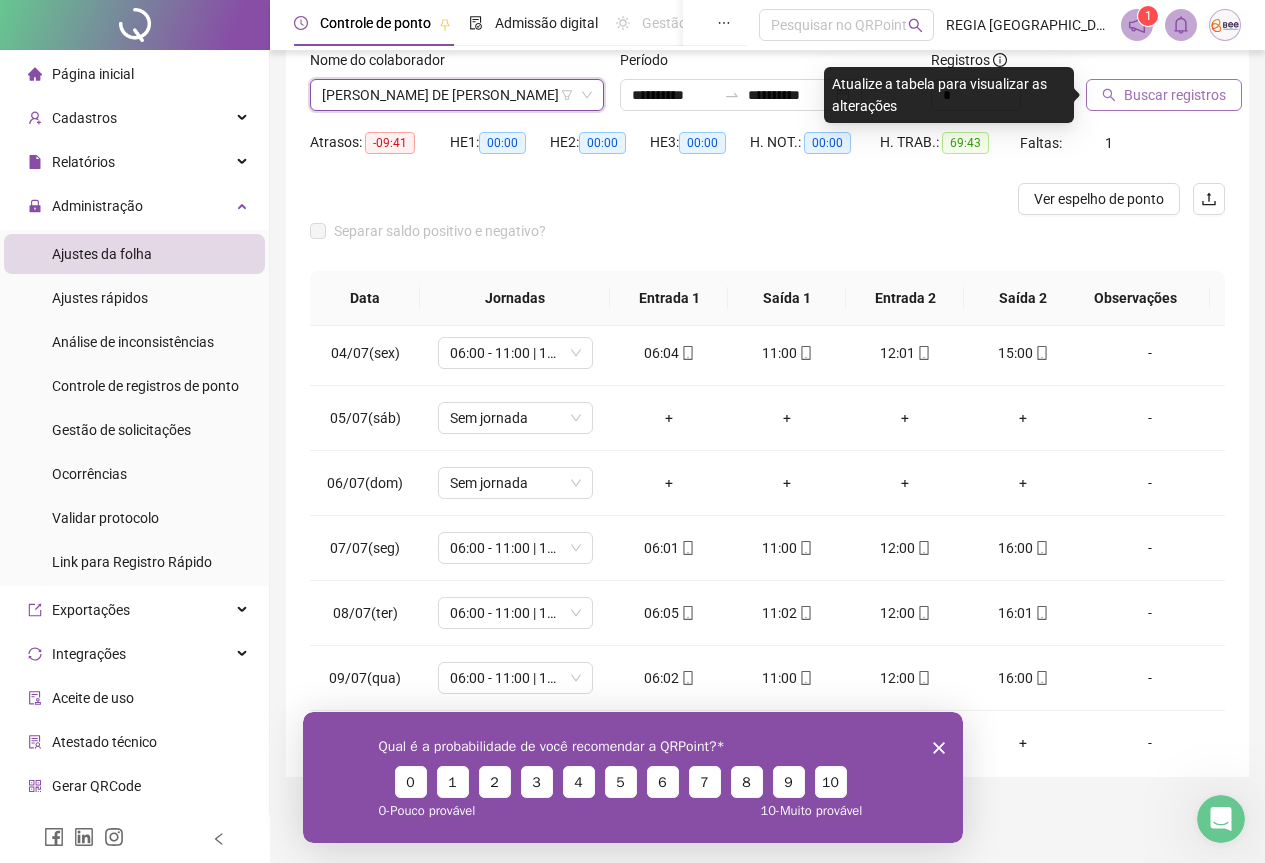 click on "Buscar registros" at bounding box center (1175, 95) 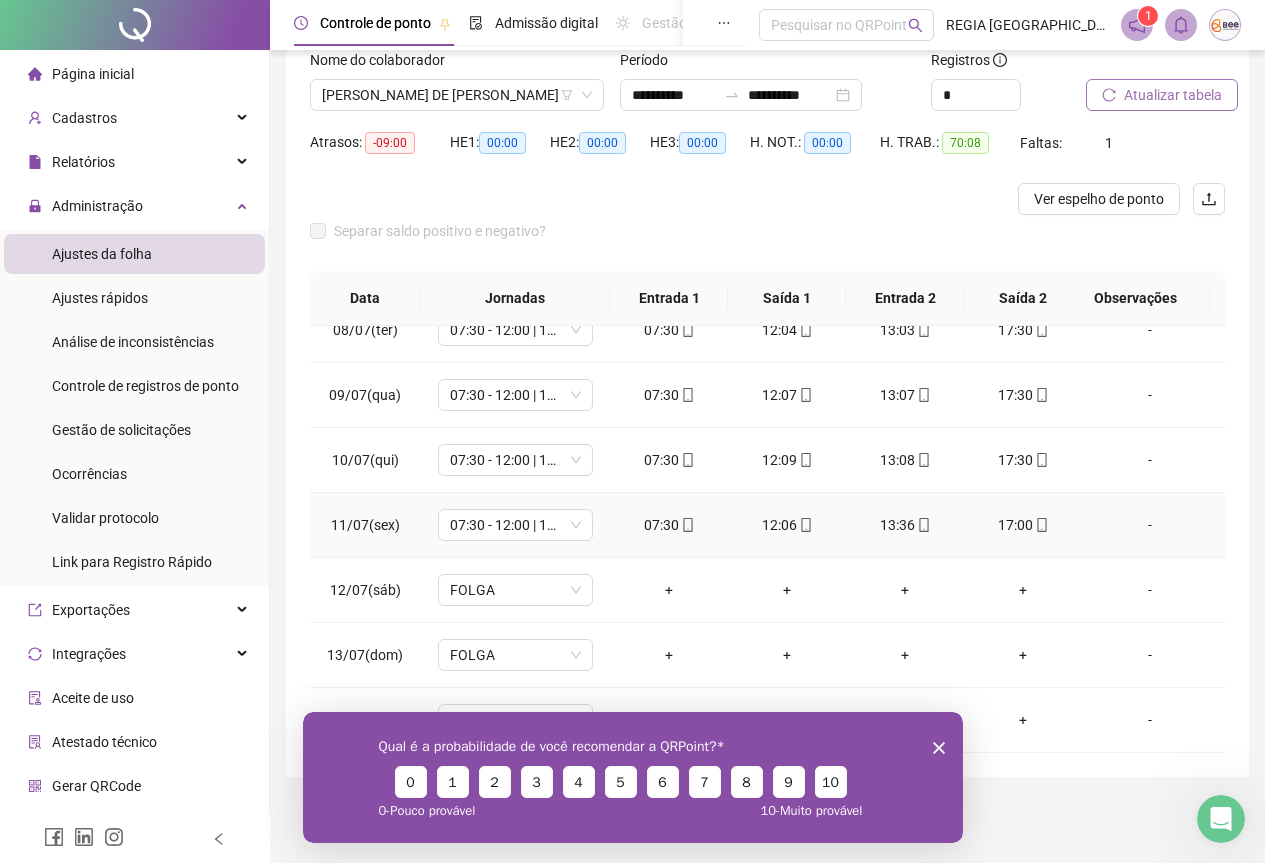 scroll, scrollTop: 498, scrollLeft: 0, axis: vertical 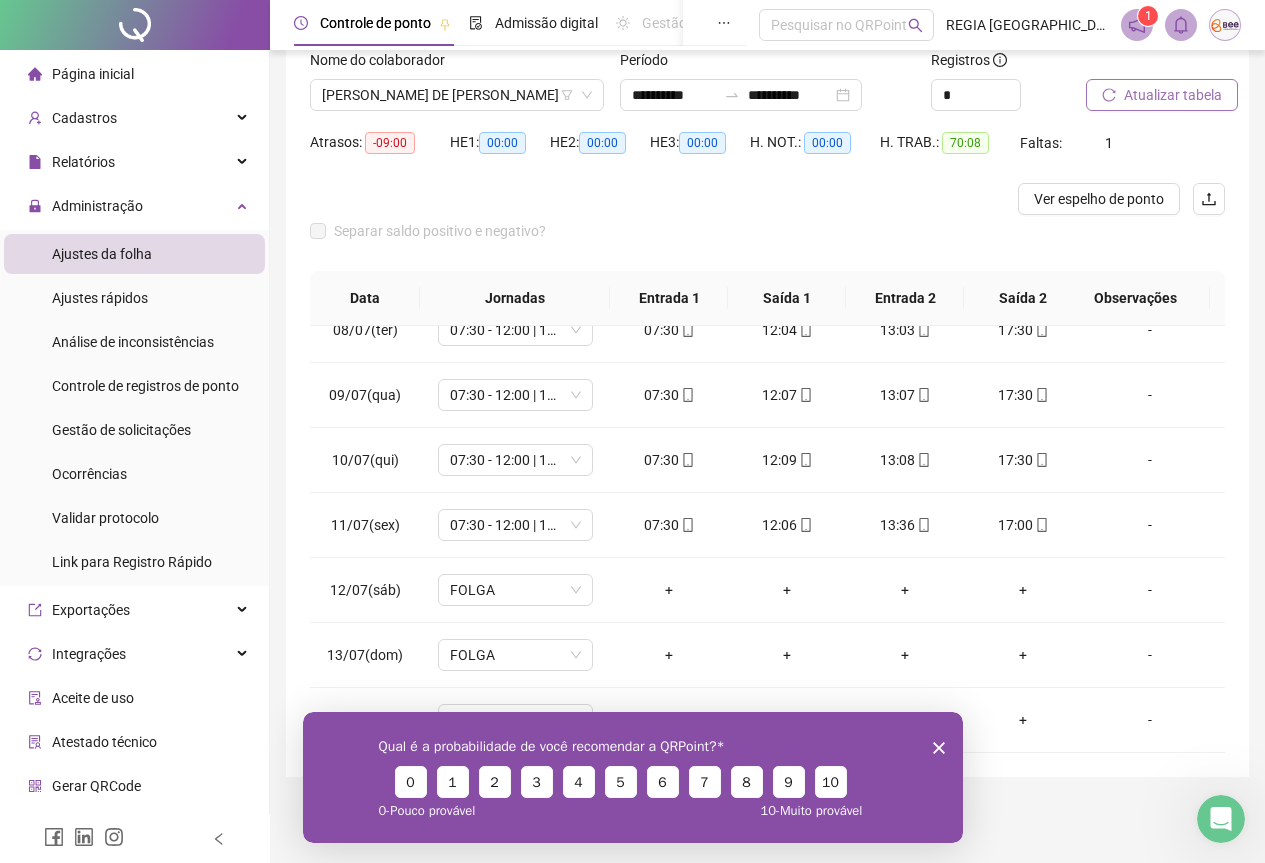 click 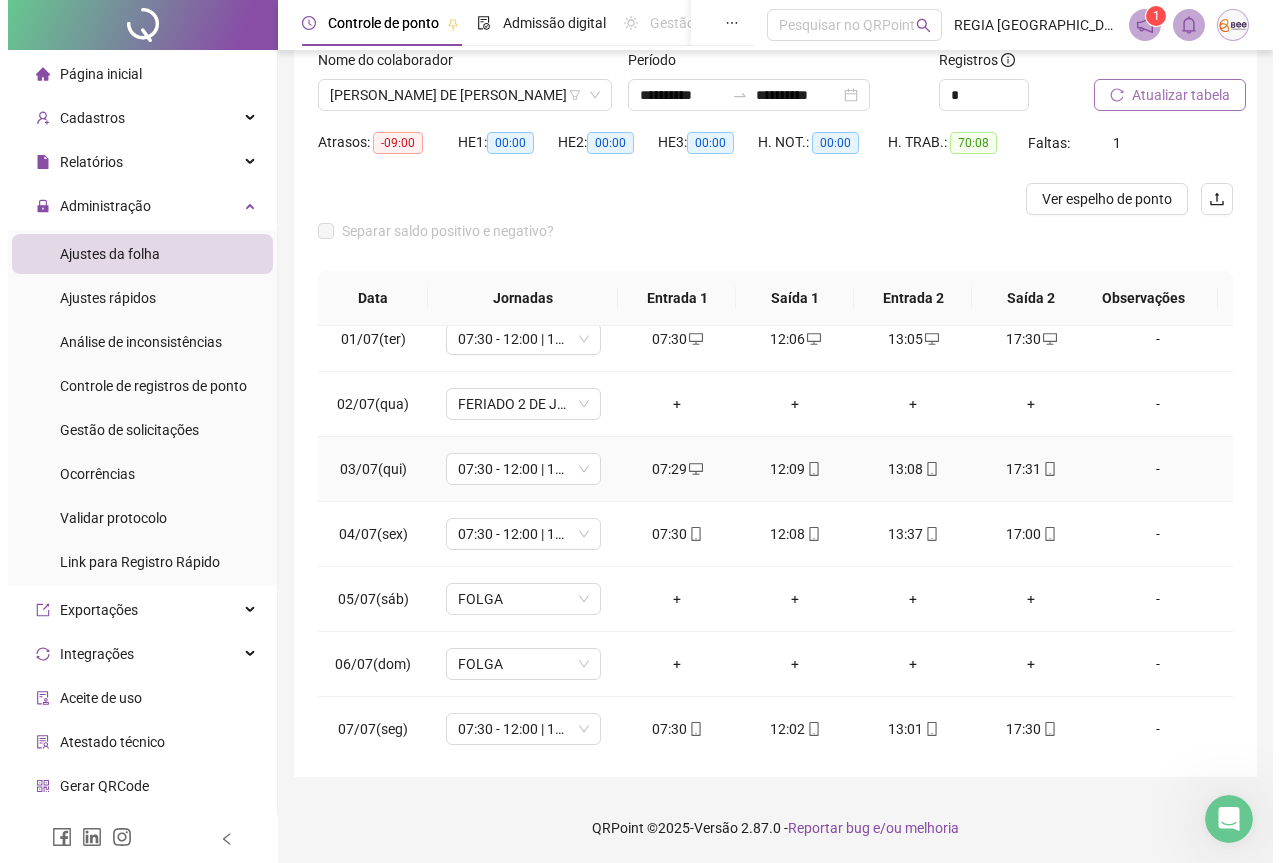 scroll, scrollTop: 0, scrollLeft: 0, axis: both 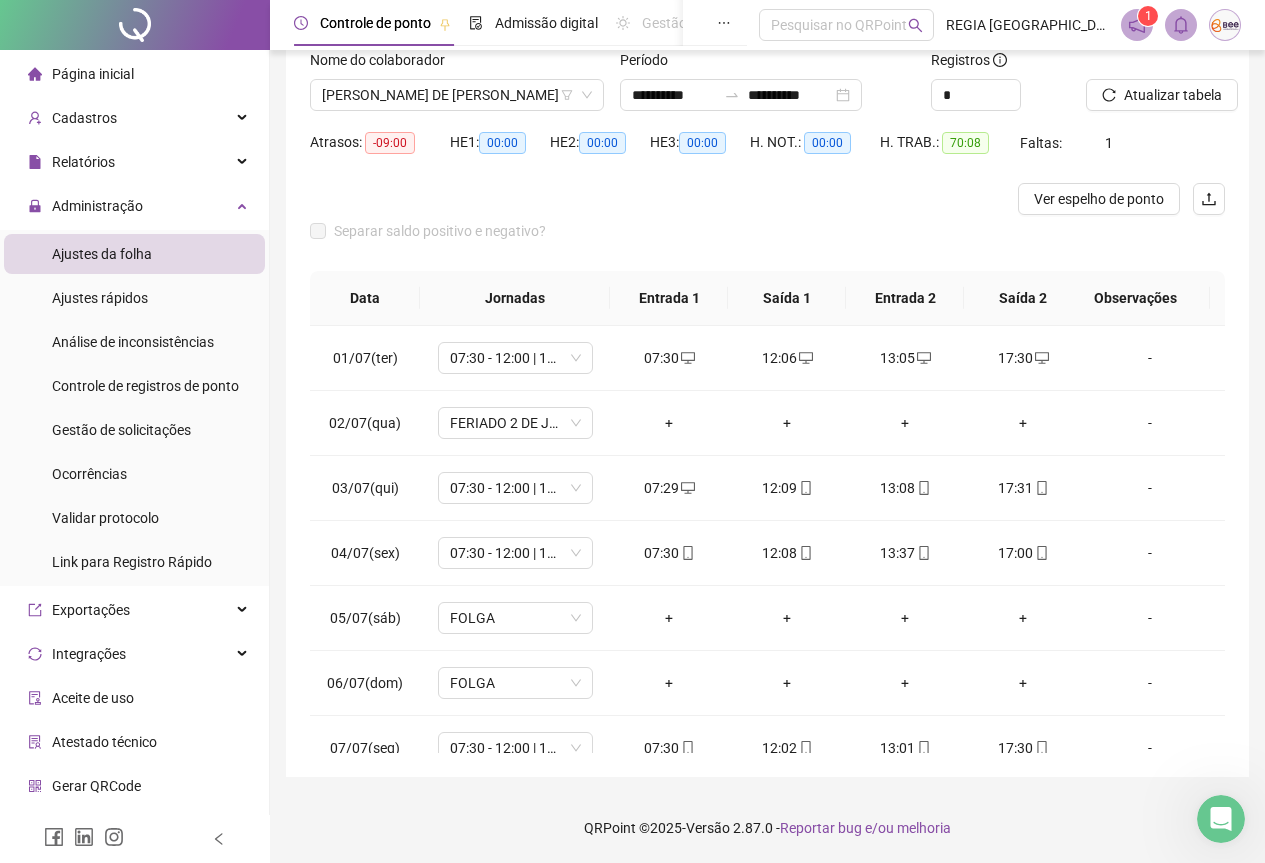 click at bounding box center [1225, 25] 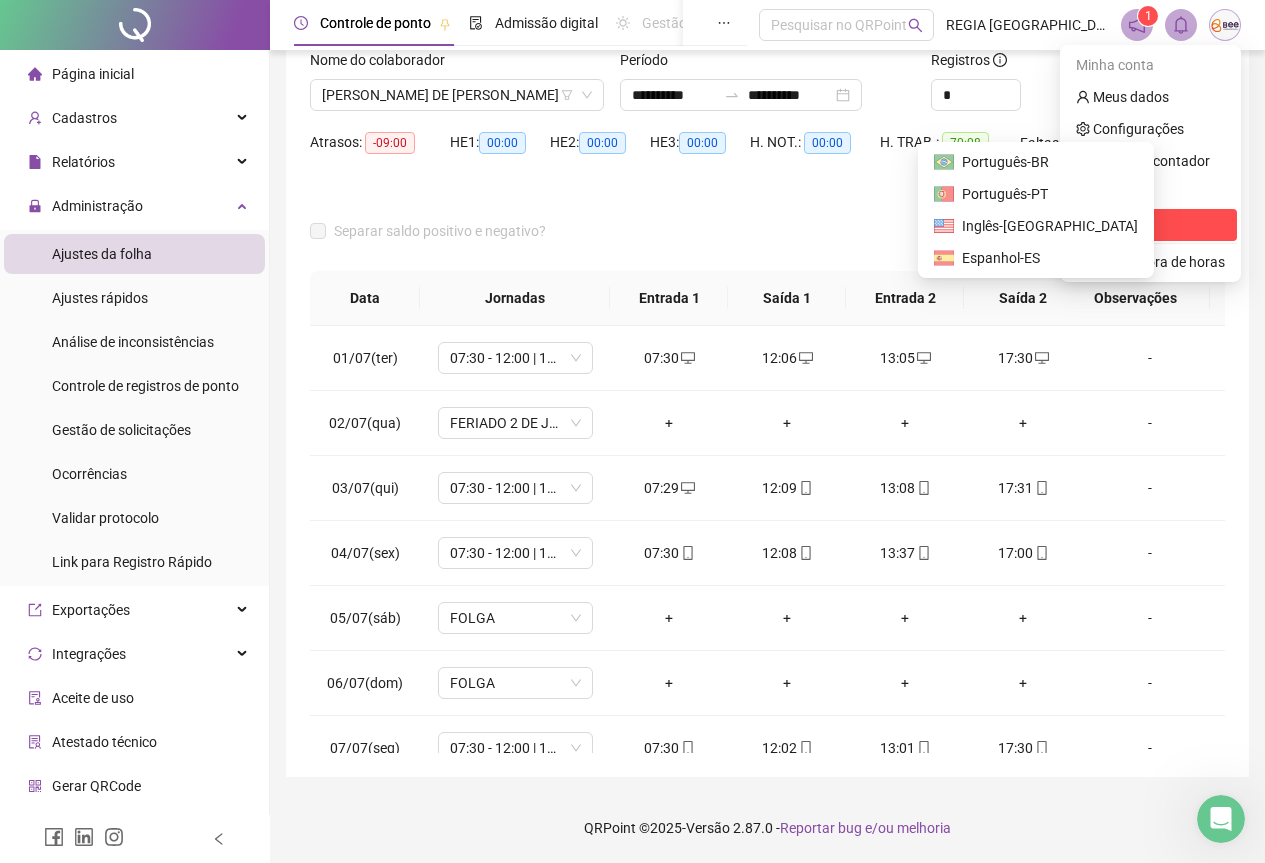 click on "Sair" at bounding box center (1150, 225) 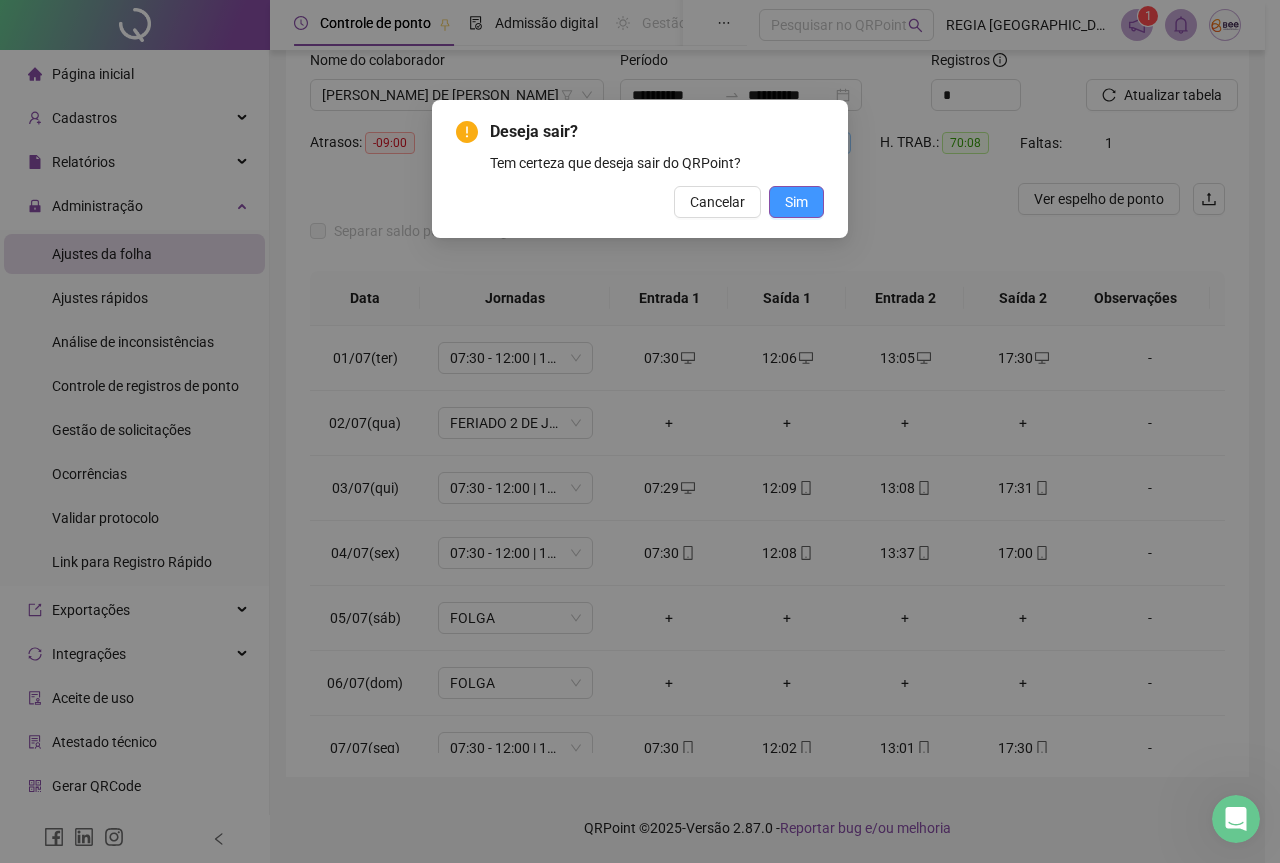 click on "Sim" at bounding box center [796, 202] 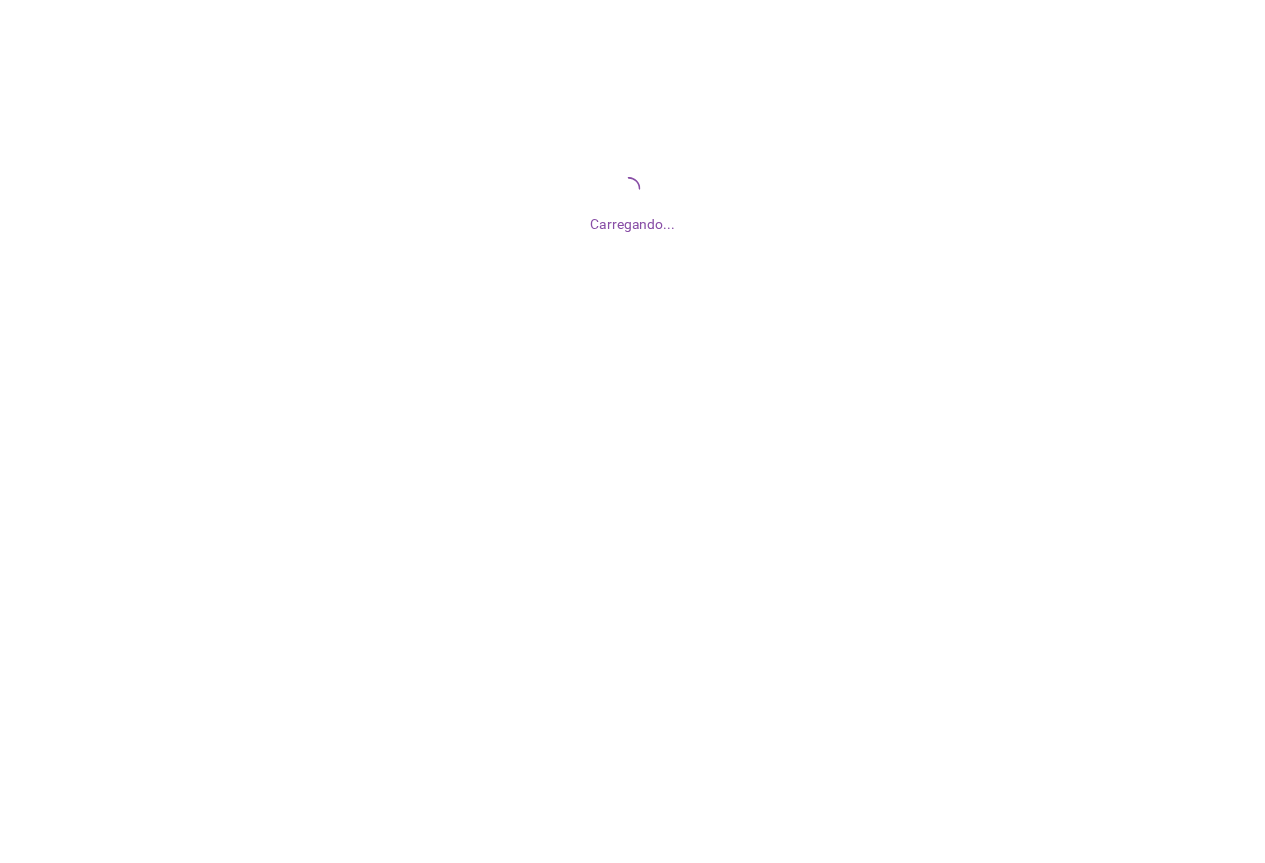 scroll, scrollTop: 0, scrollLeft: 0, axis: both 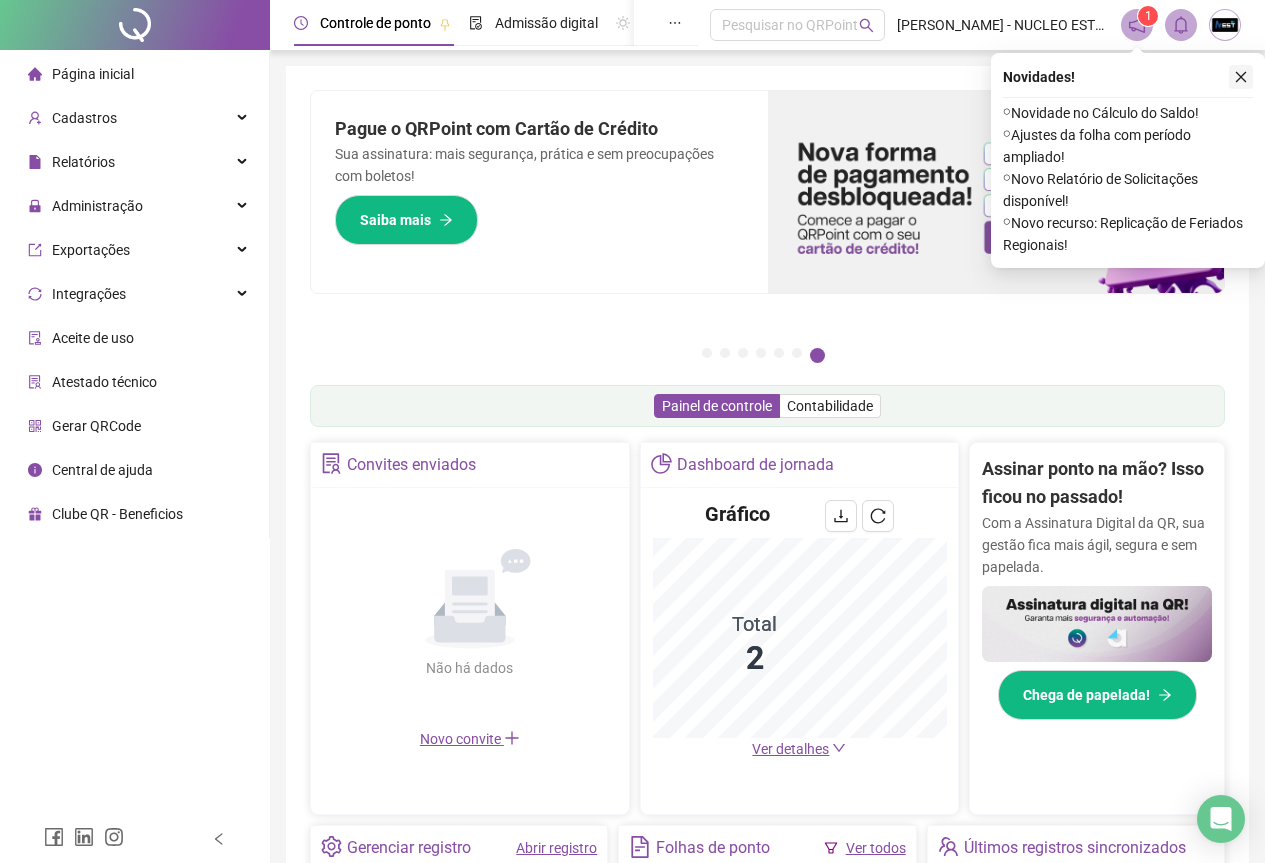 click 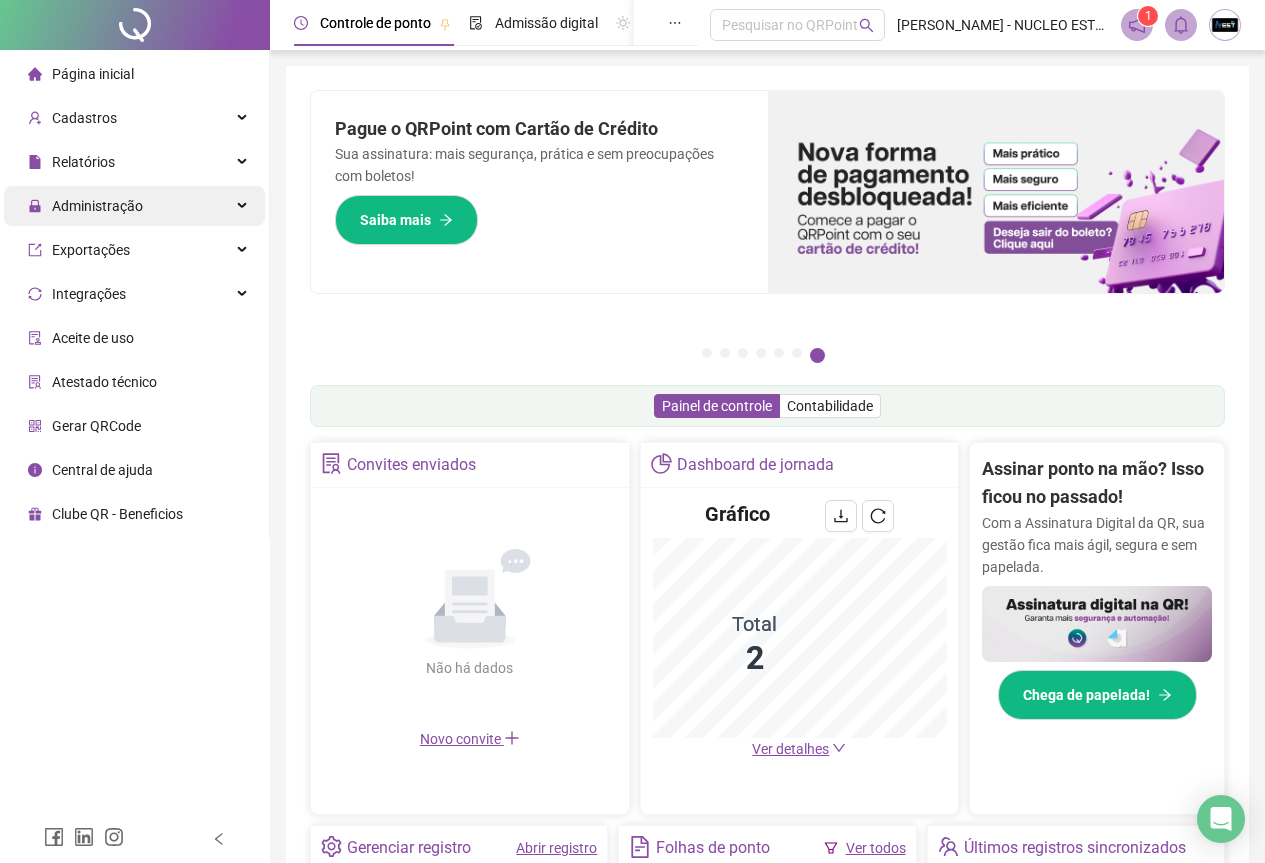 click on "Administração" at bounding box center (134, 206) 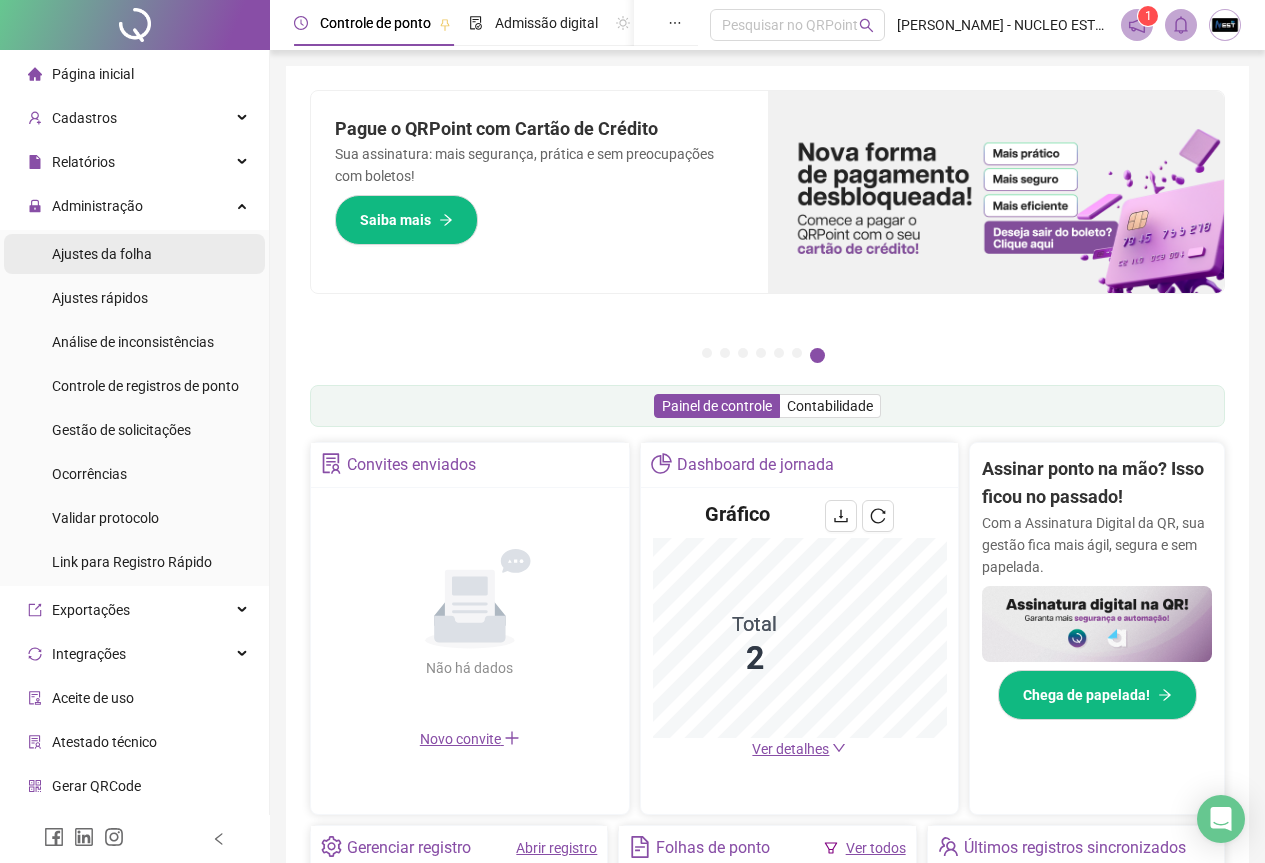 click on "Ajustes da folha" at bounding box center [102, 254] 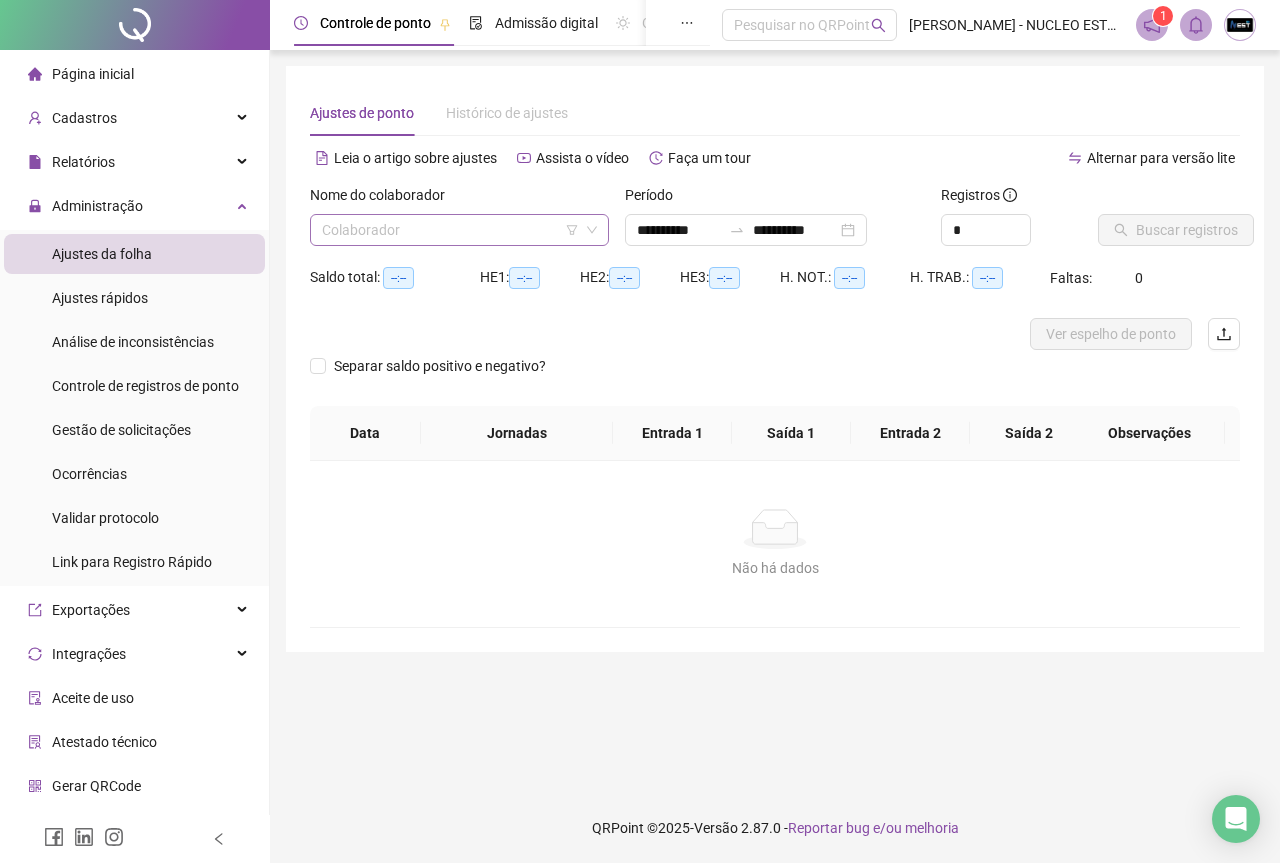type on "**********" 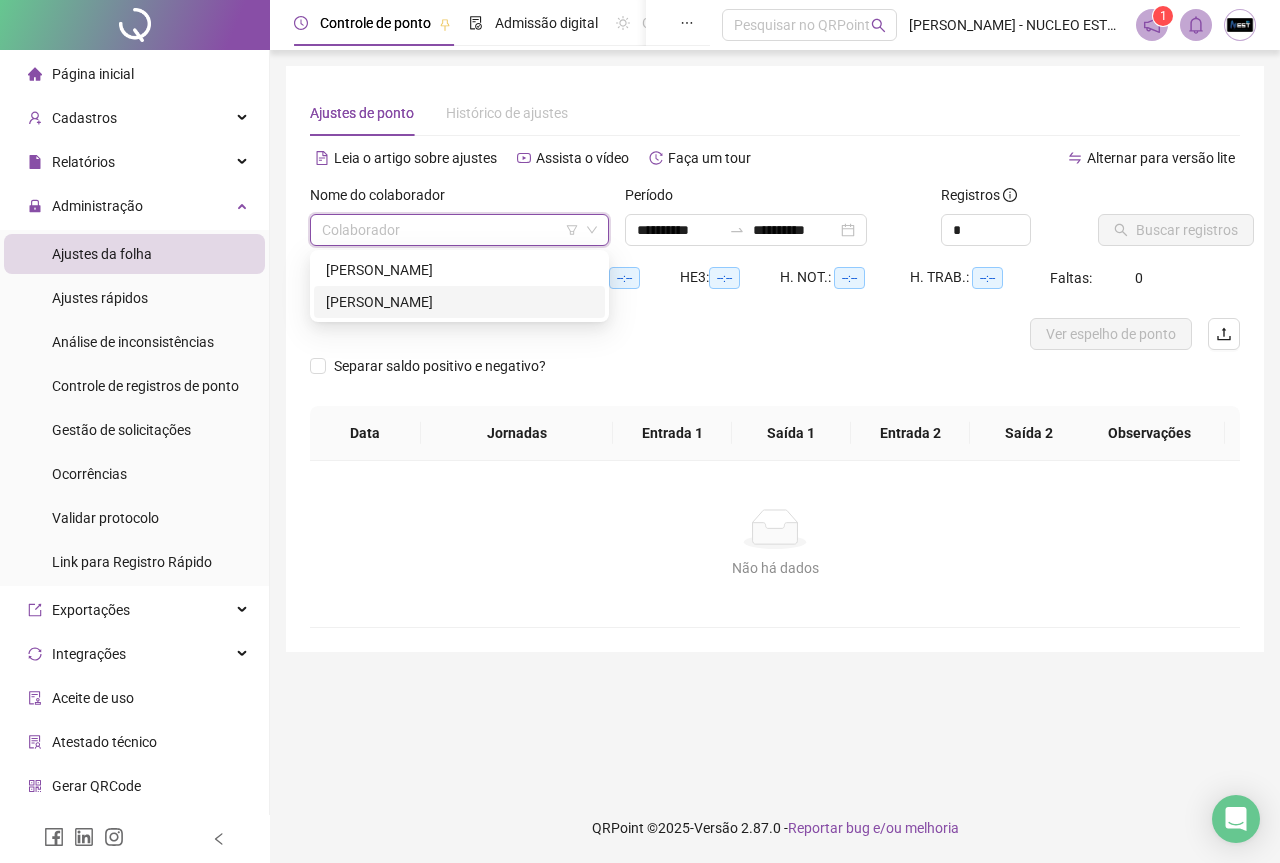 click on "IAN DOS SANTOS SILVA" at bounding box center (459, 302) 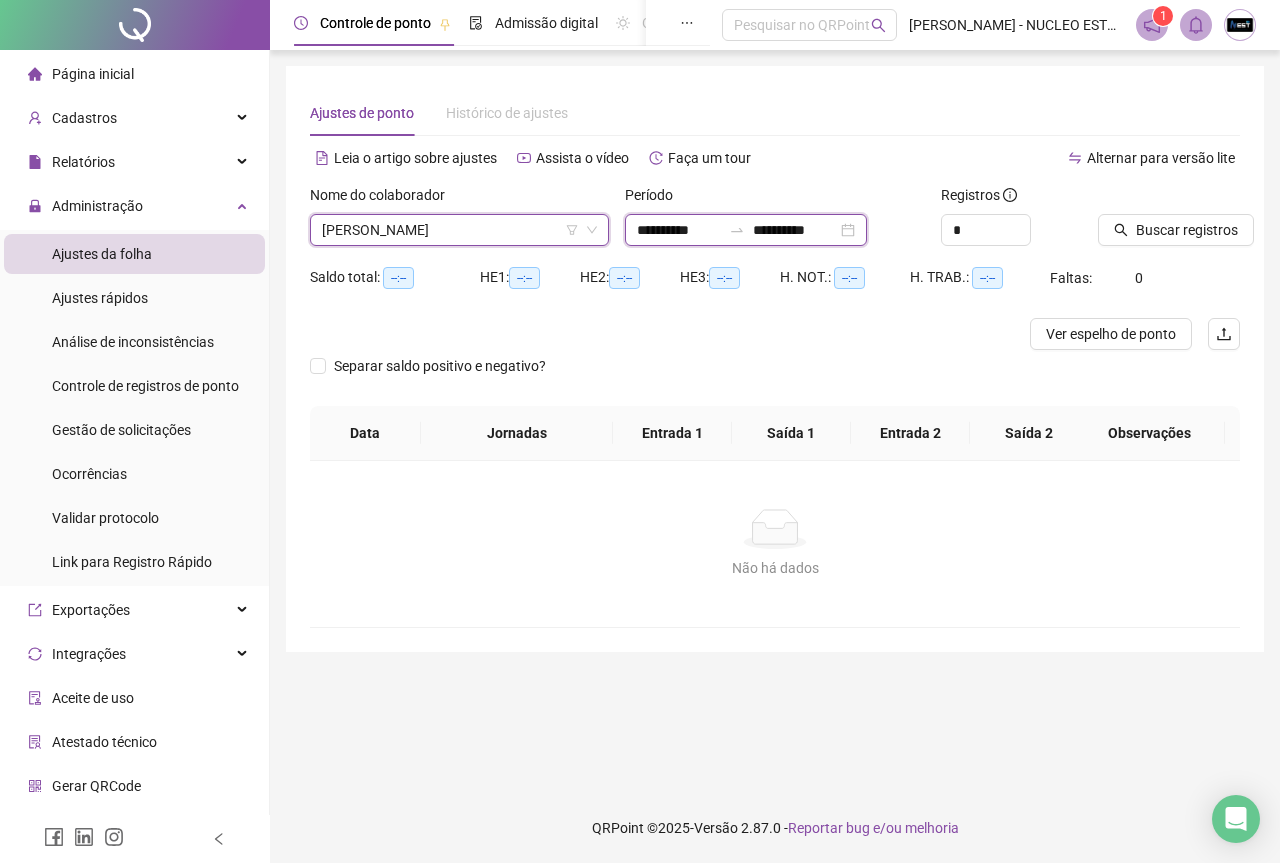 click on "**********" at bounding box center [679, 230] 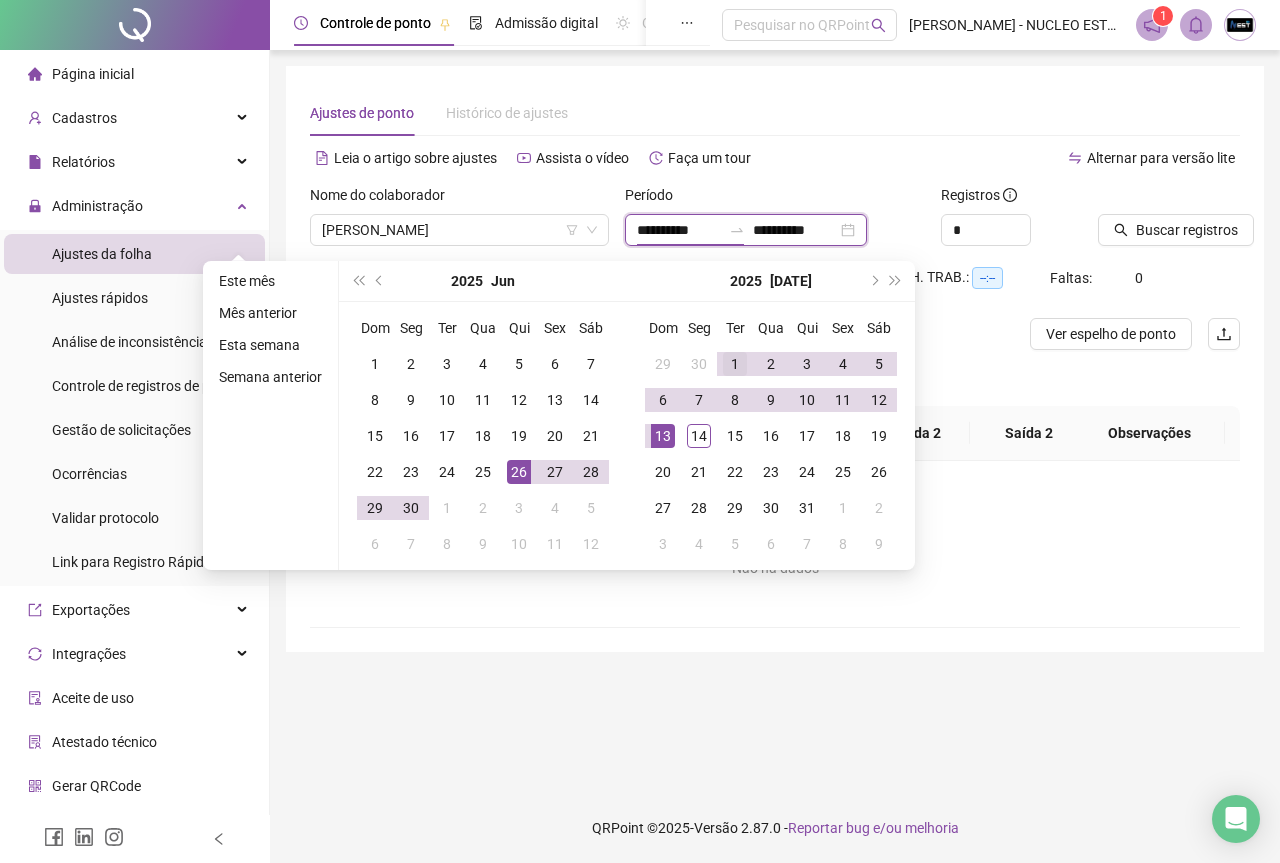 type on "**********" 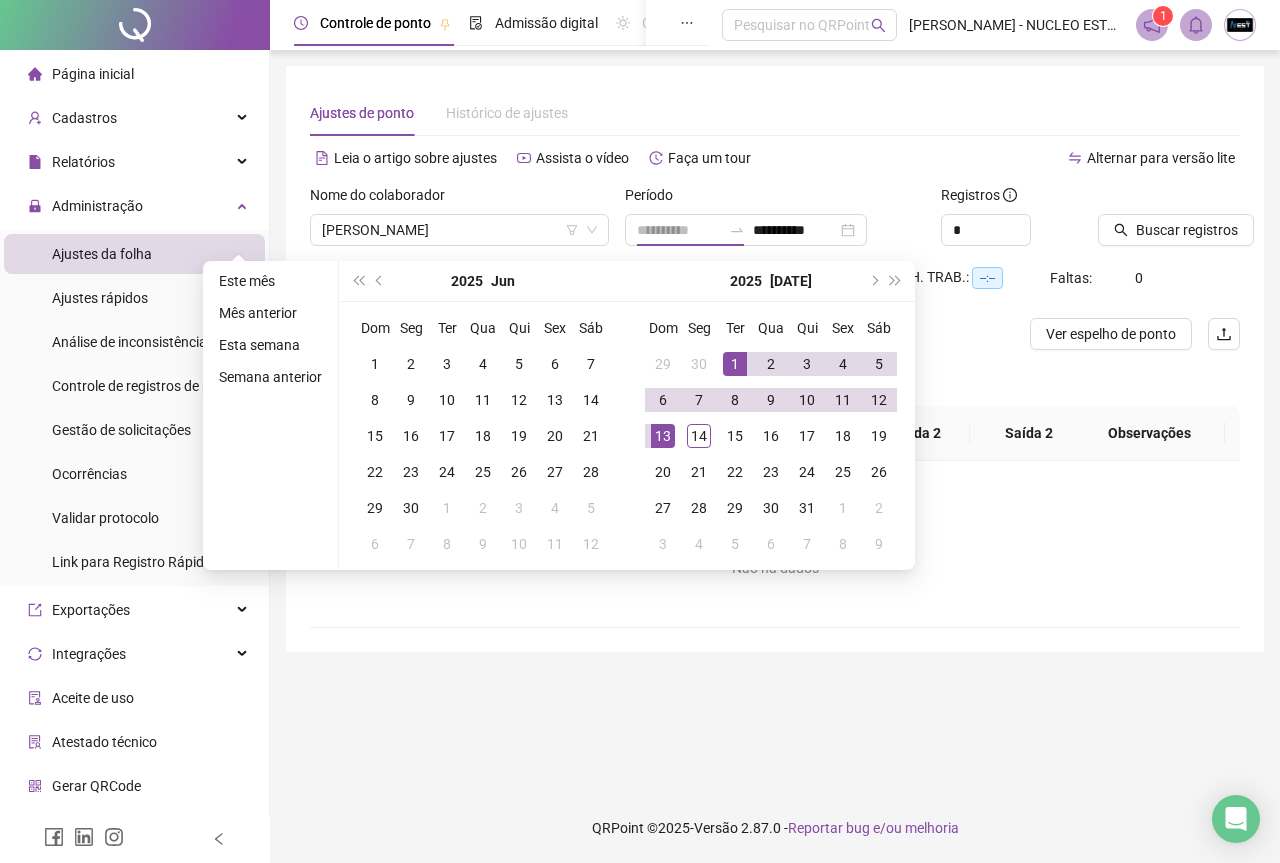 click on "1" at bounding box center (735, 364) 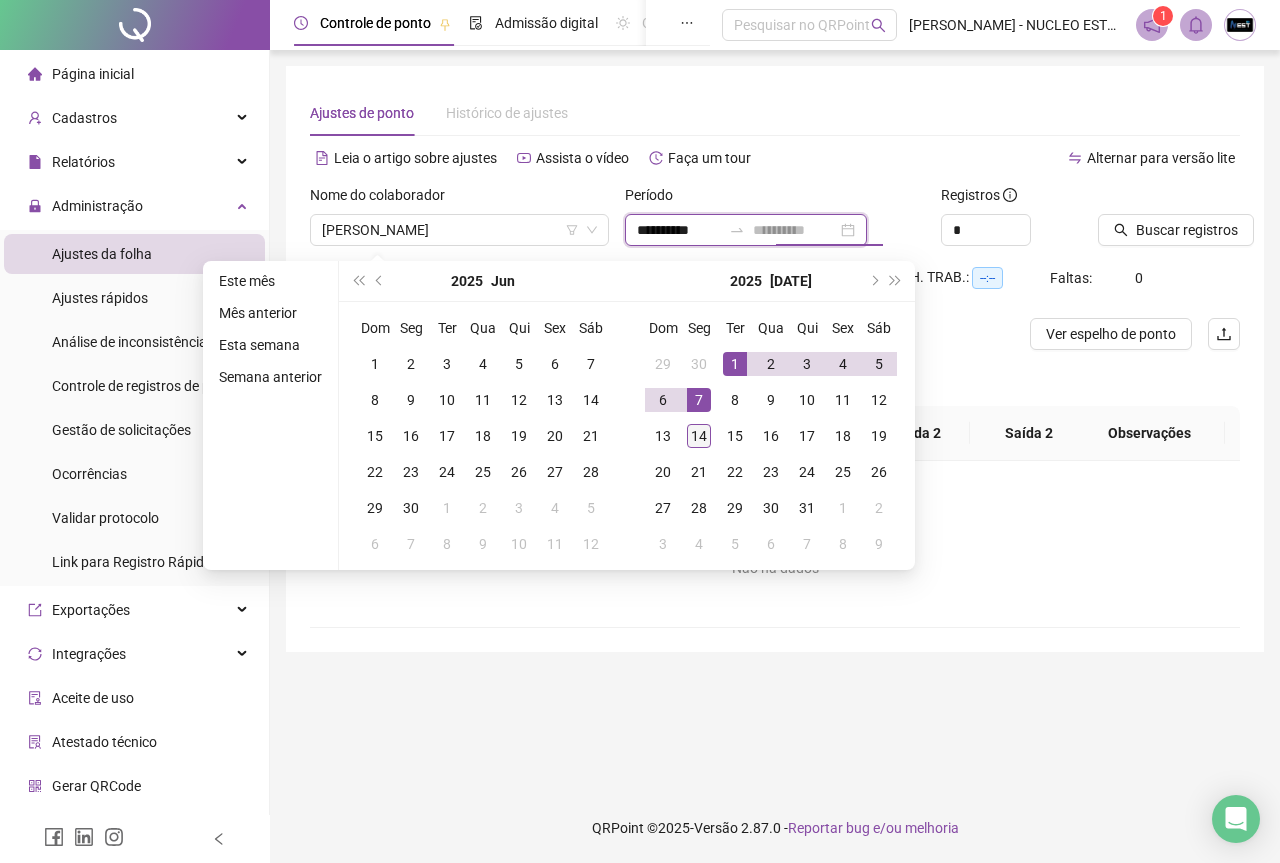 type on "**********" 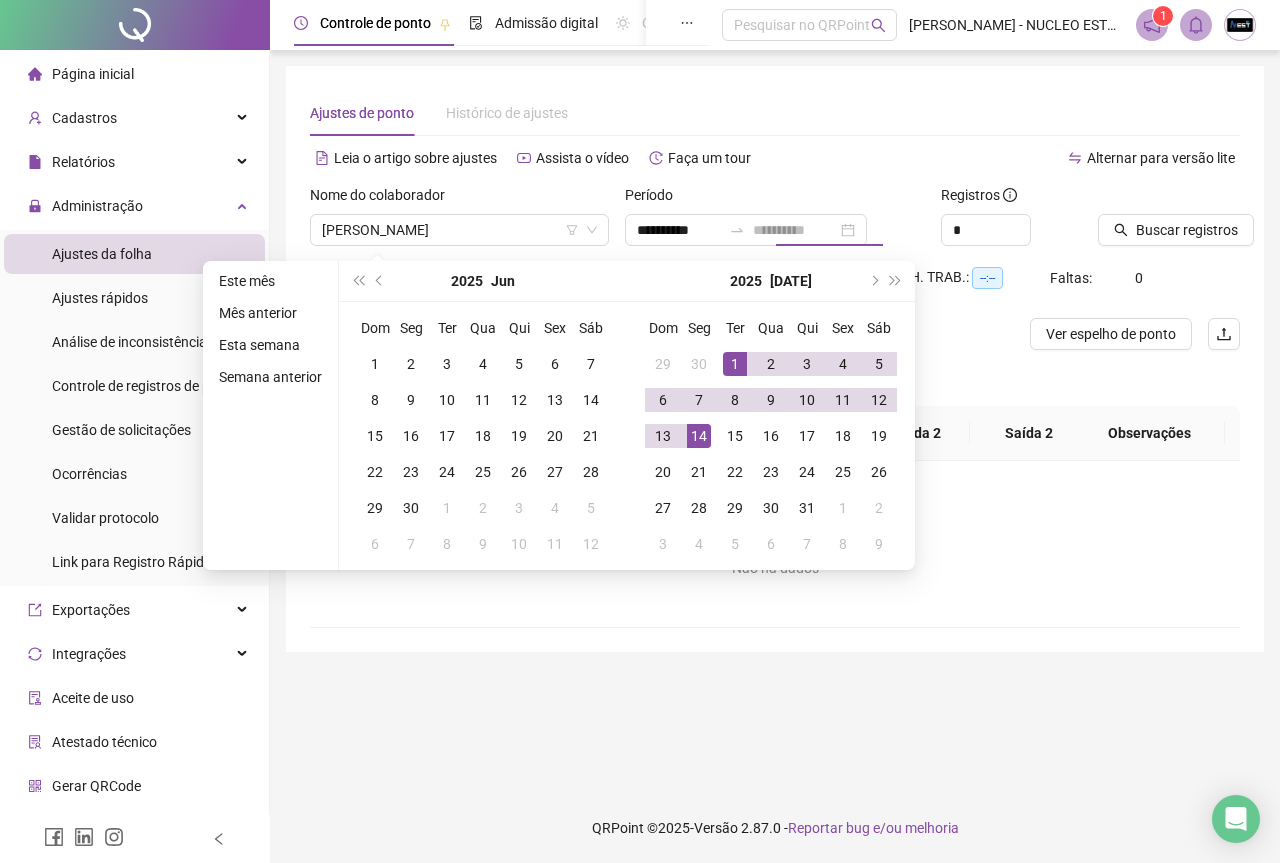 click on "14" at bounding box center (699, 436) 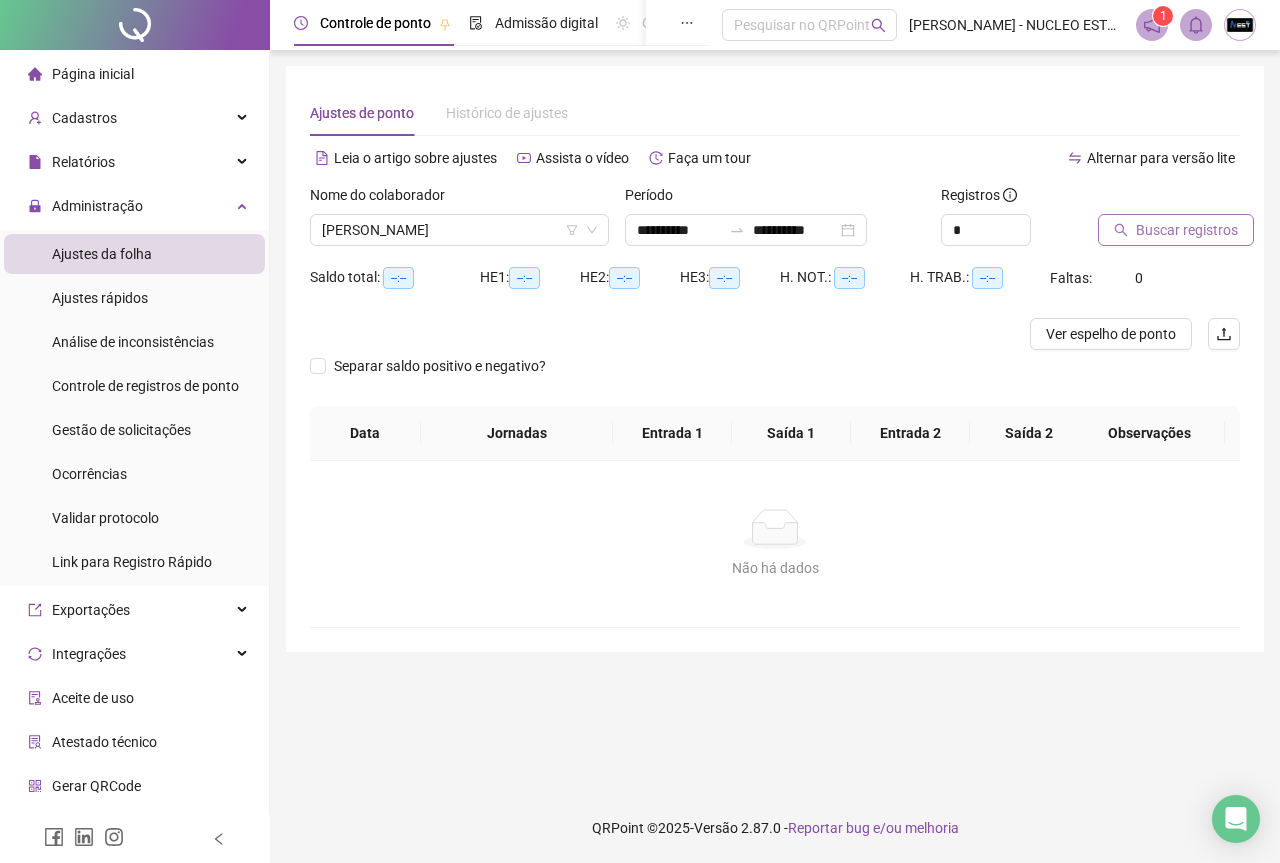 click 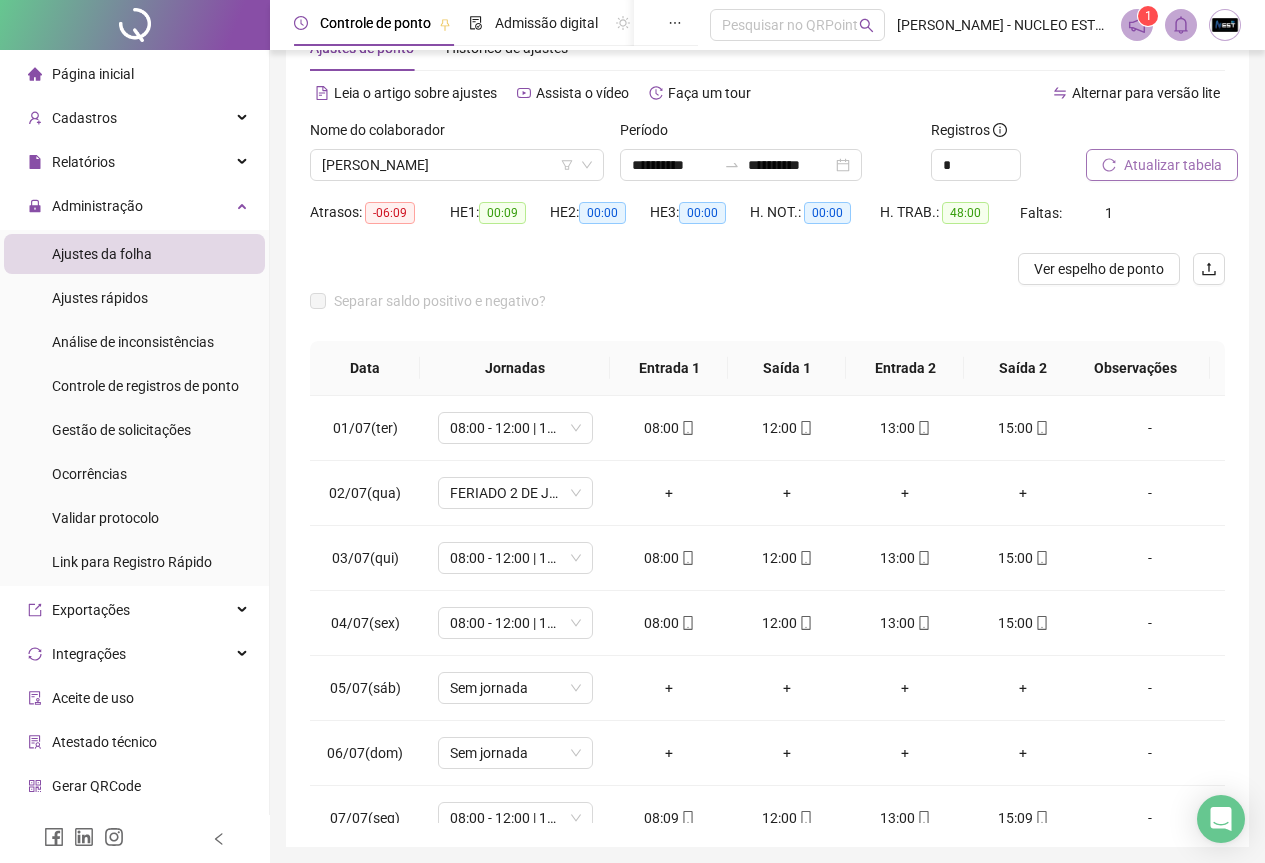 scroll, scrollTop: 100, scrollLeft: 0, axis: vertical 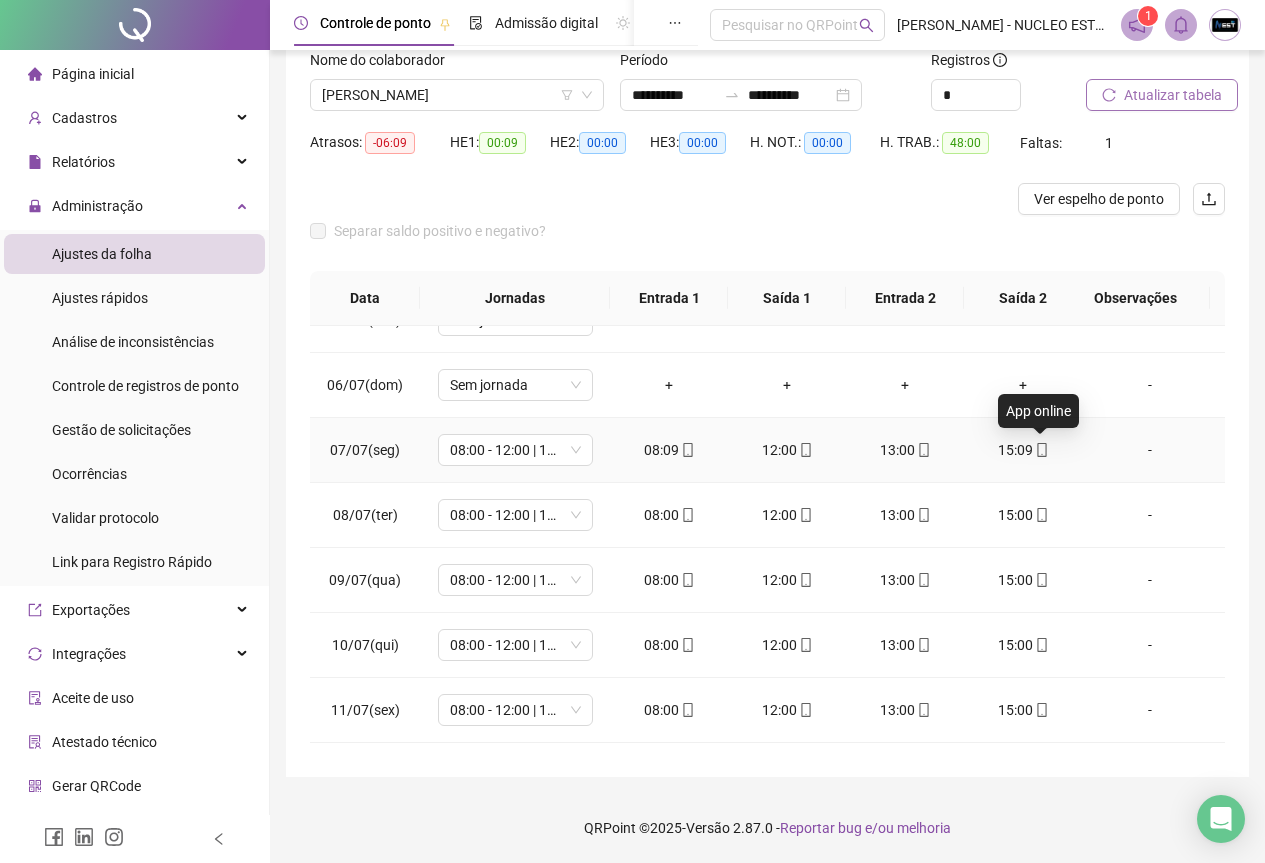 click 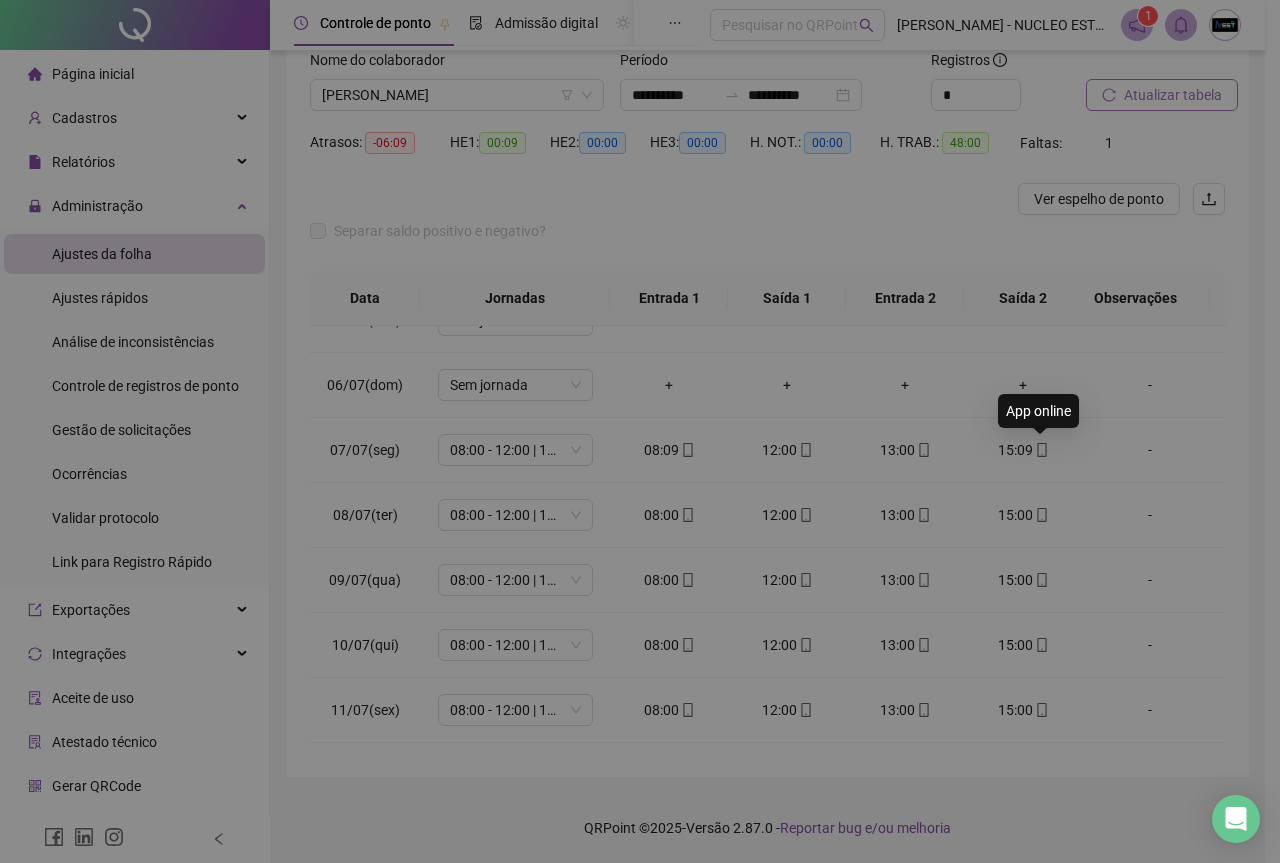 type on "**********" 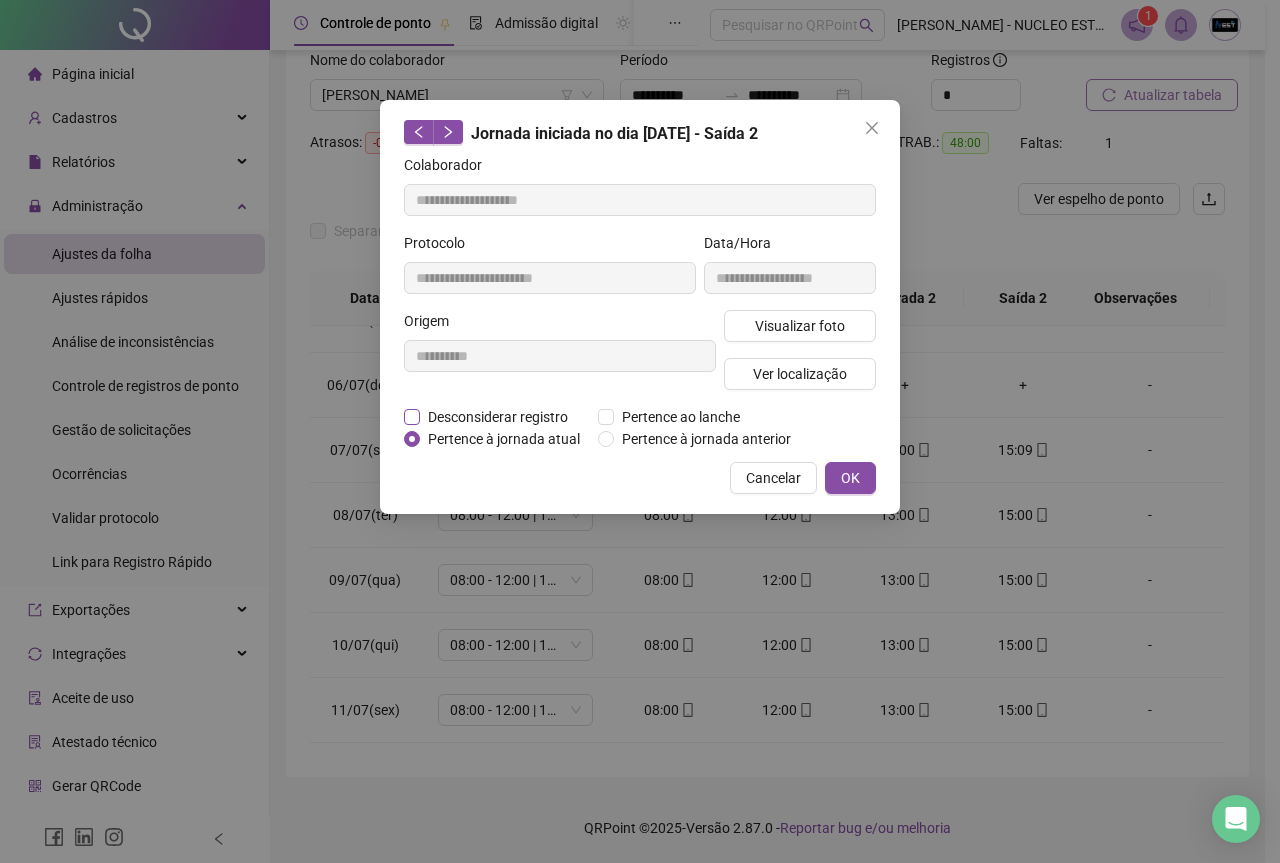 click on "Desconsiderar registro" at bounding box center (498, 417) 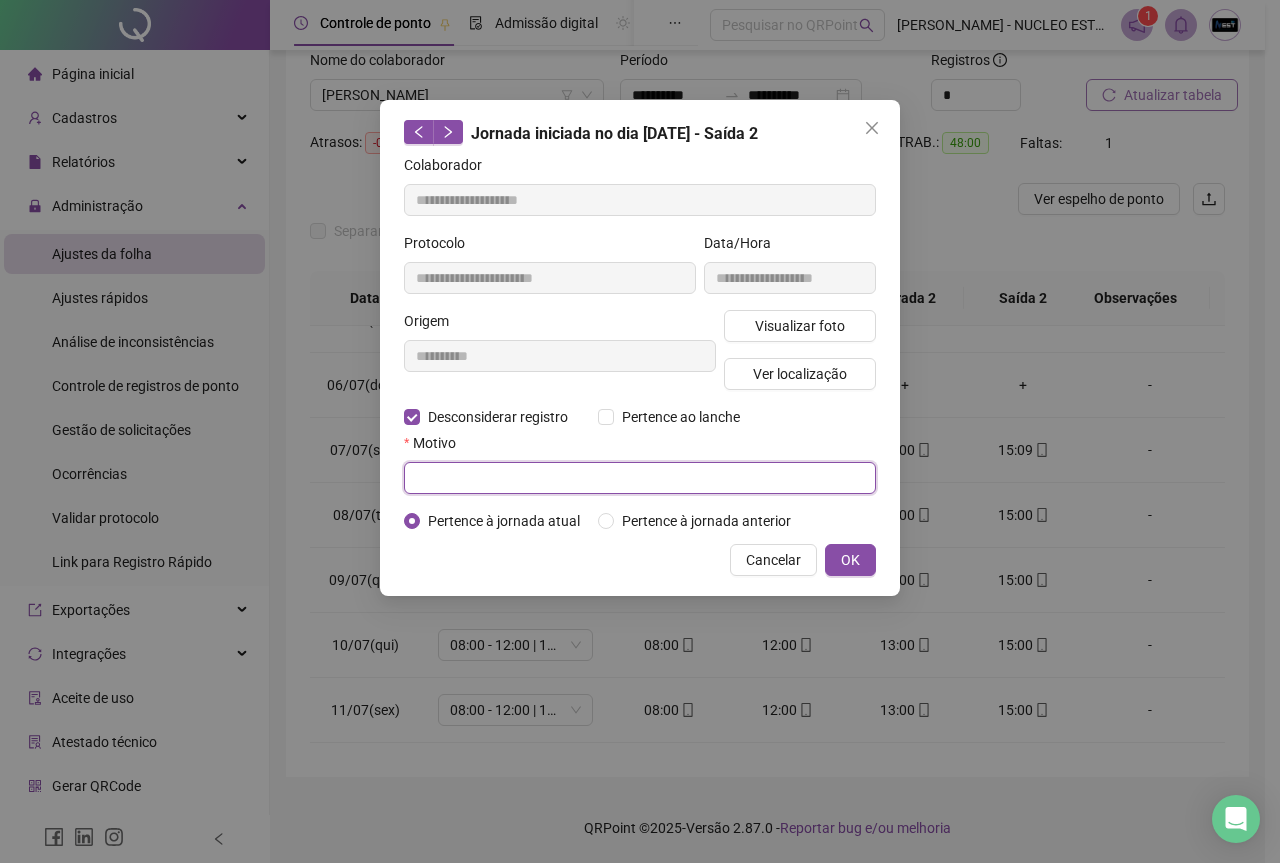 click at bounding box center [640, 478] 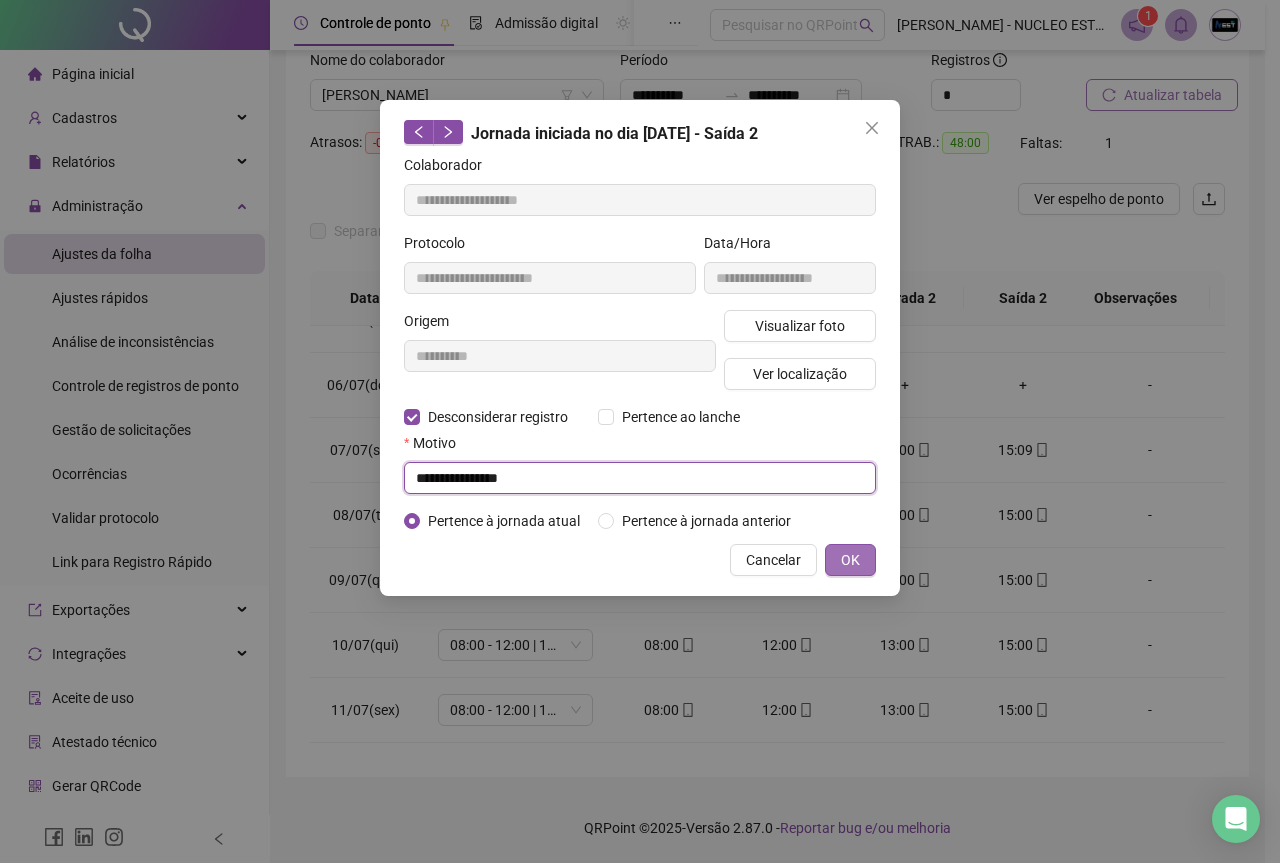 type on "**********" 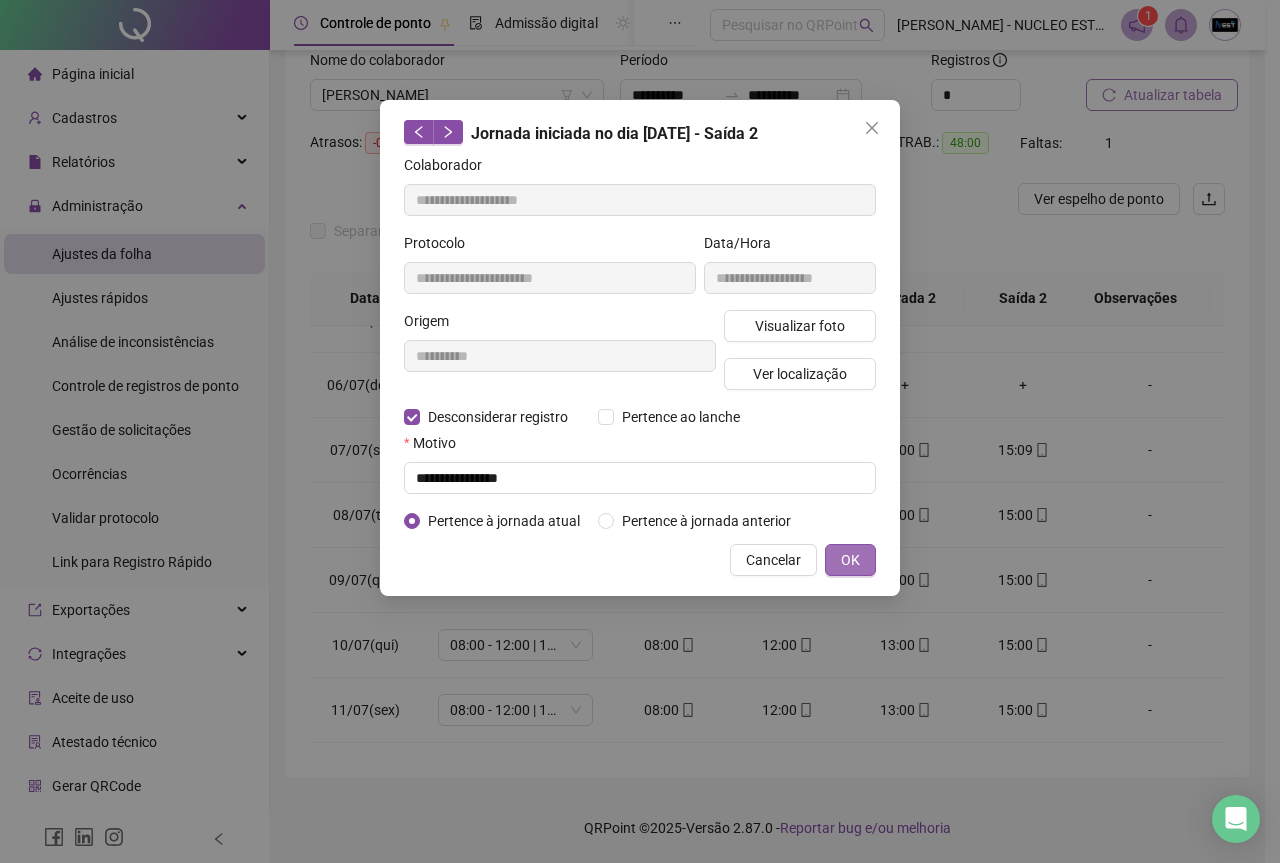 click on "OK" at bounding box center [850, 560] 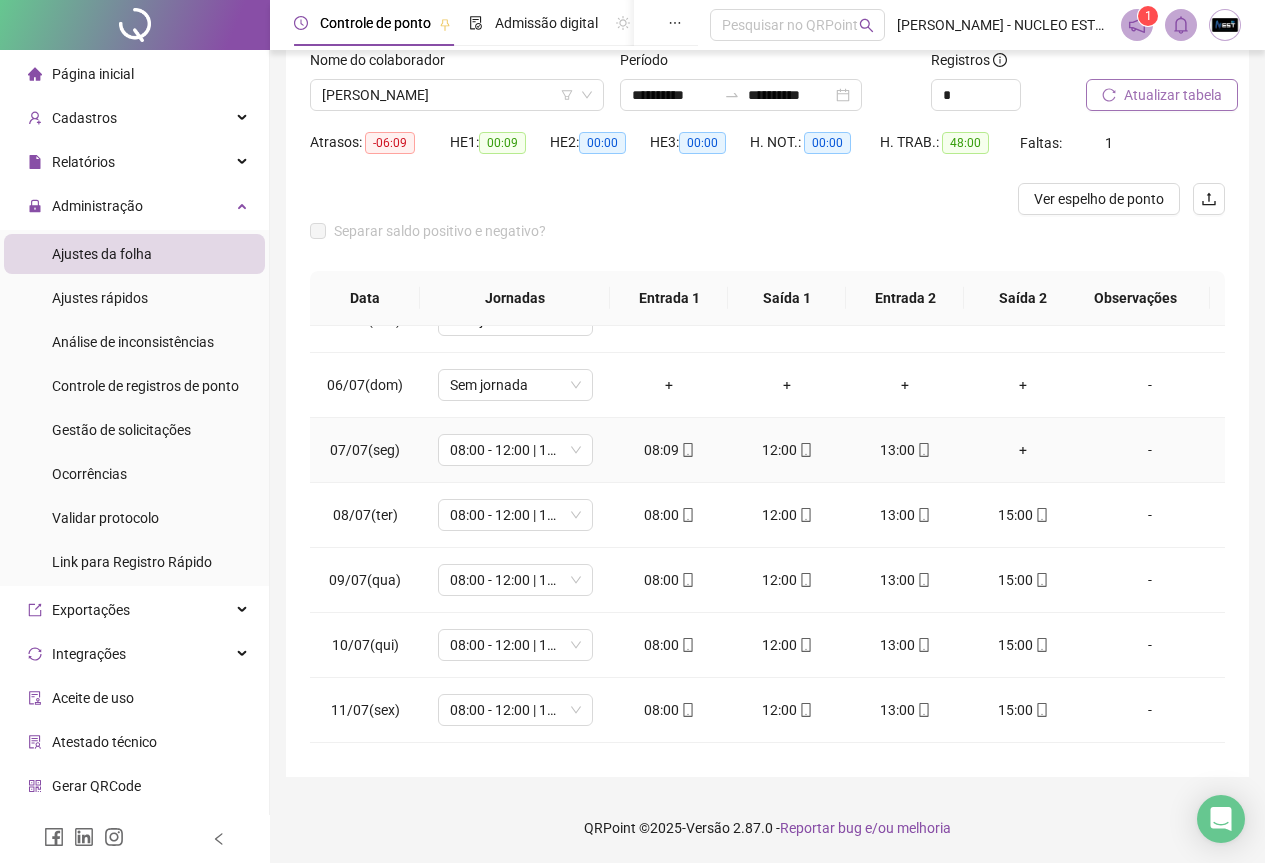 click on "+" at bounding box center (1023, 450) 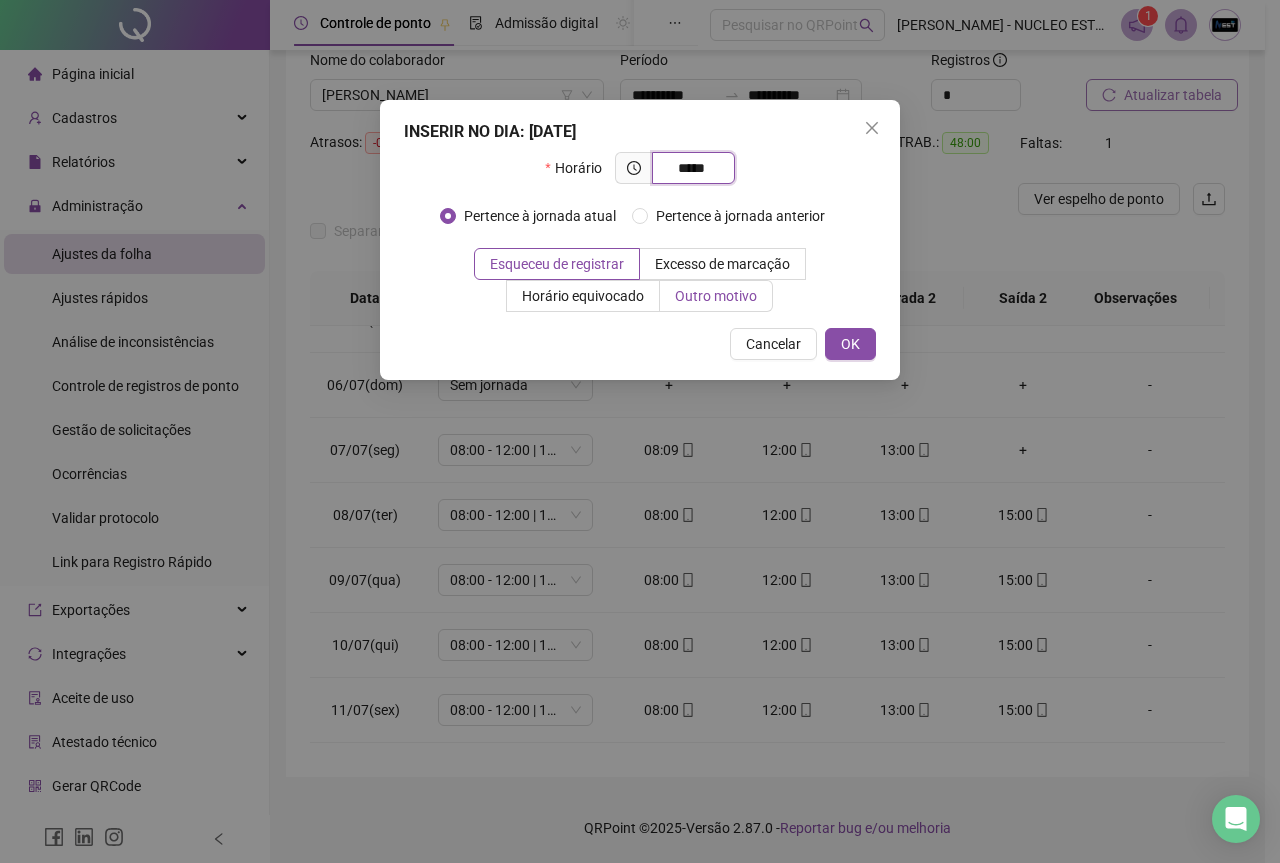 type on "*****" 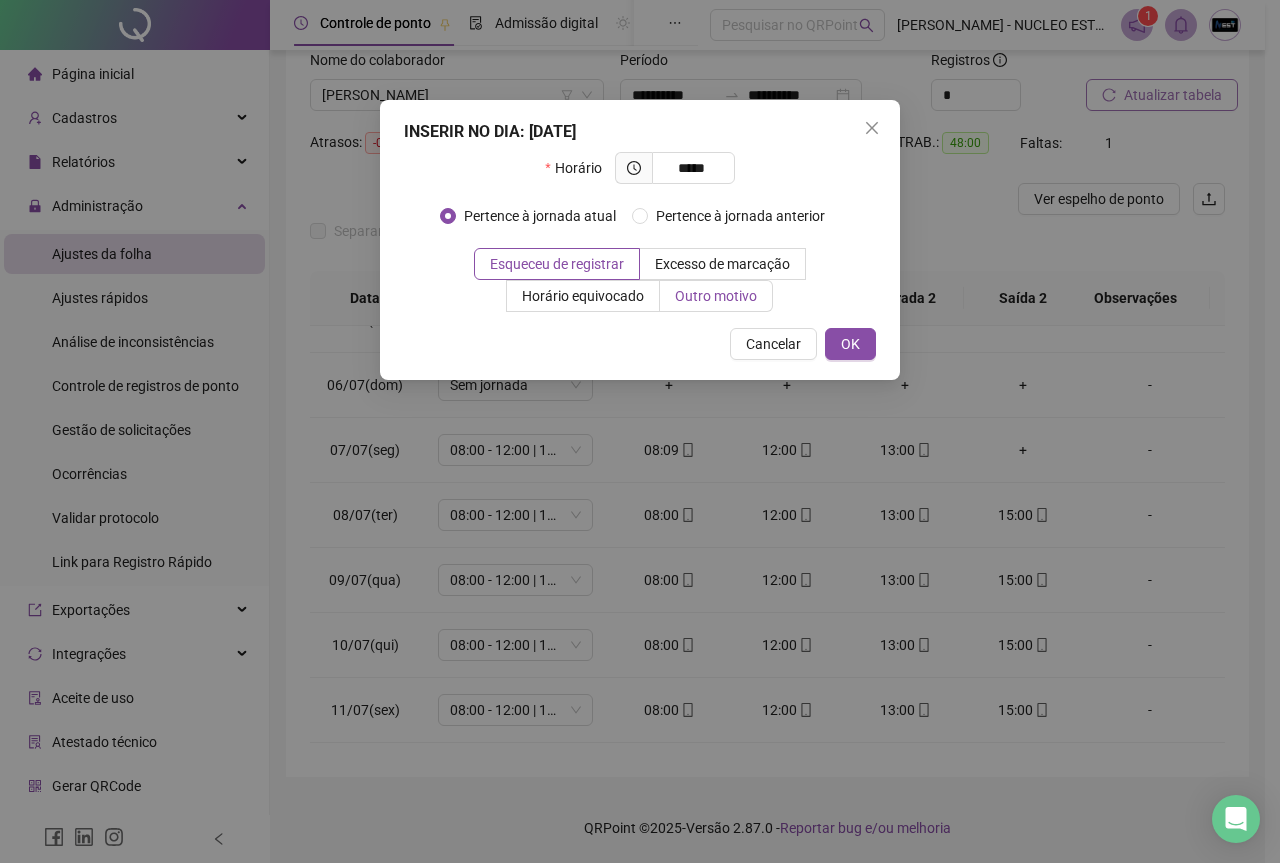 click on "Outro motivo" at bounding box center (716, 296) 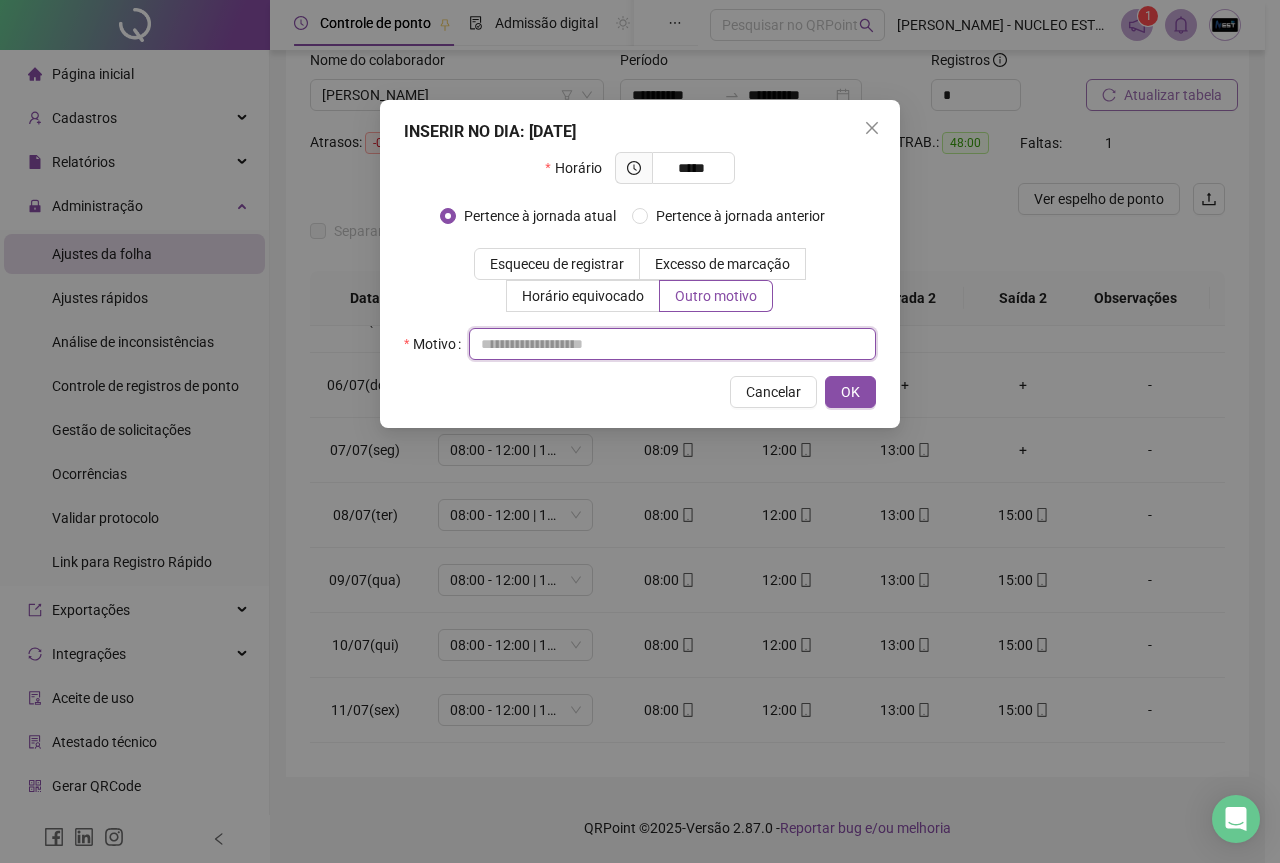 click at bounding box center [672, 344] 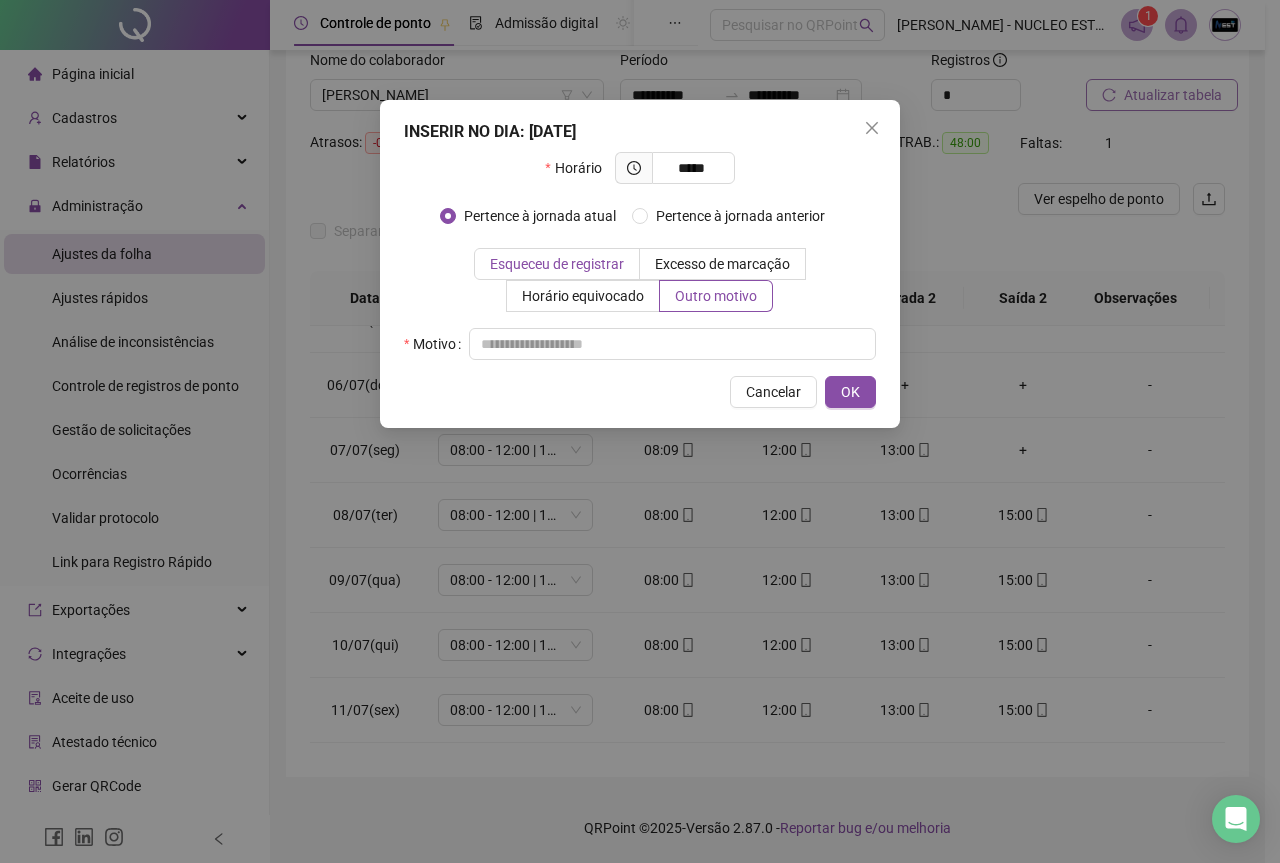 click on "Esqueceu de registrar" at bounding box center [557, 264] 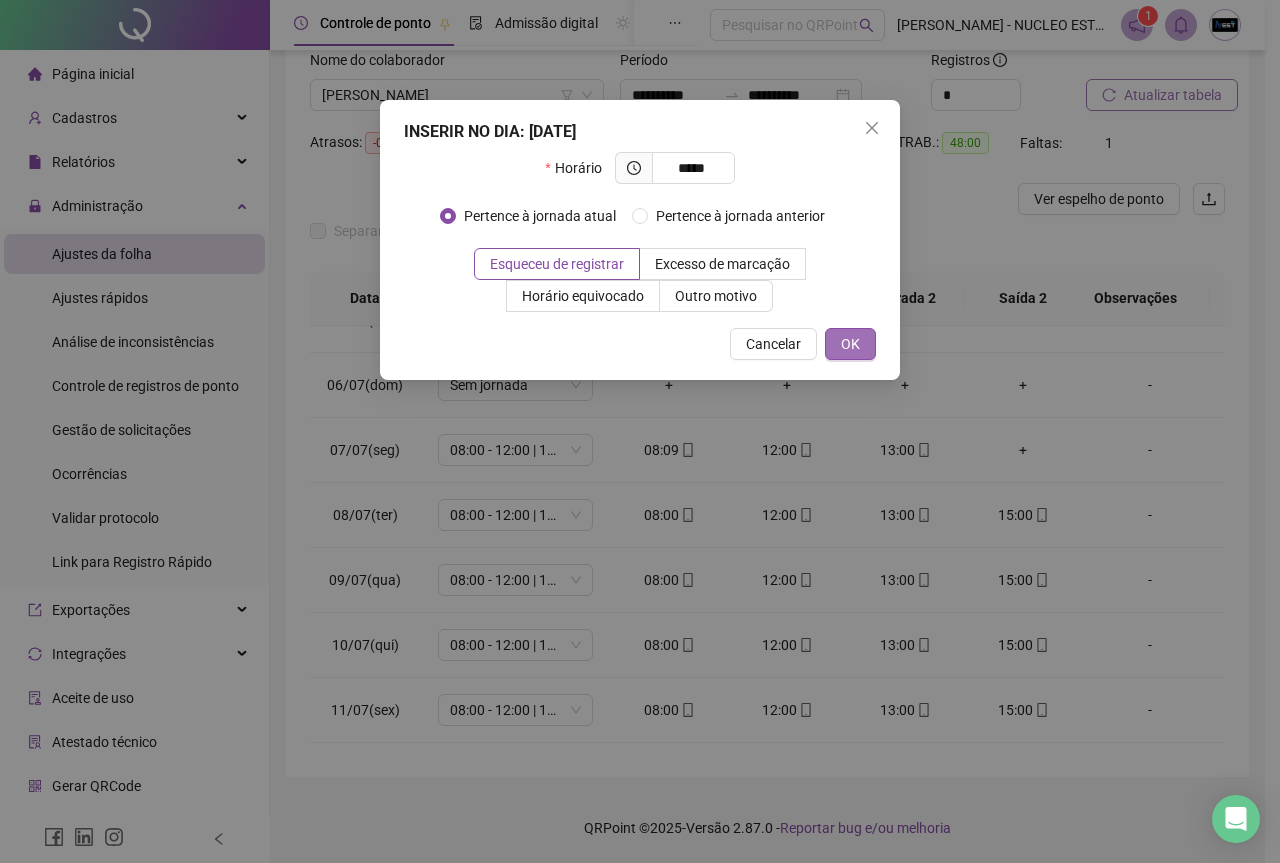click on "OK" at bounding box center [850, 344] 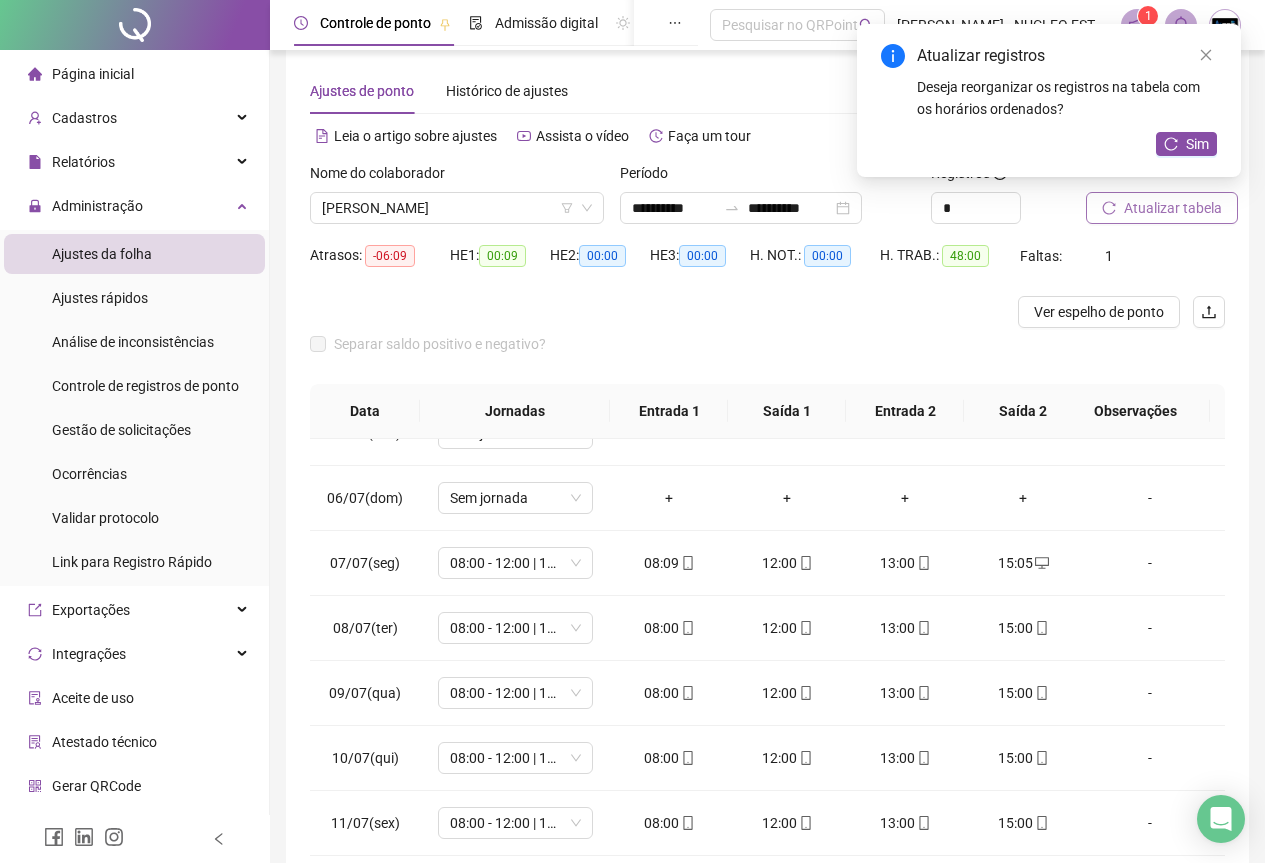 scroll, scrollTop: 18, scrollLeft: 0, axis: vertical 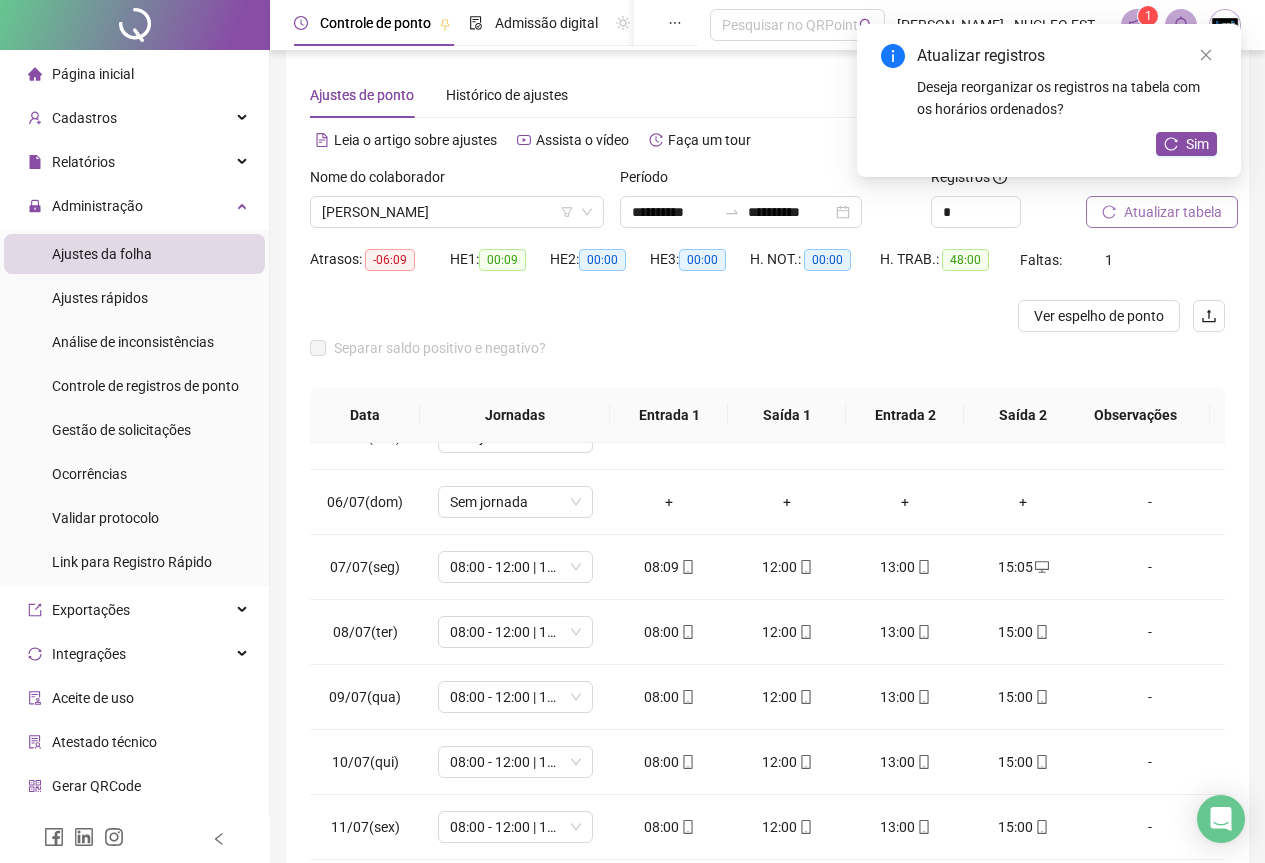 click on "Atualizar tabela" at bounding box center (1173, 212) 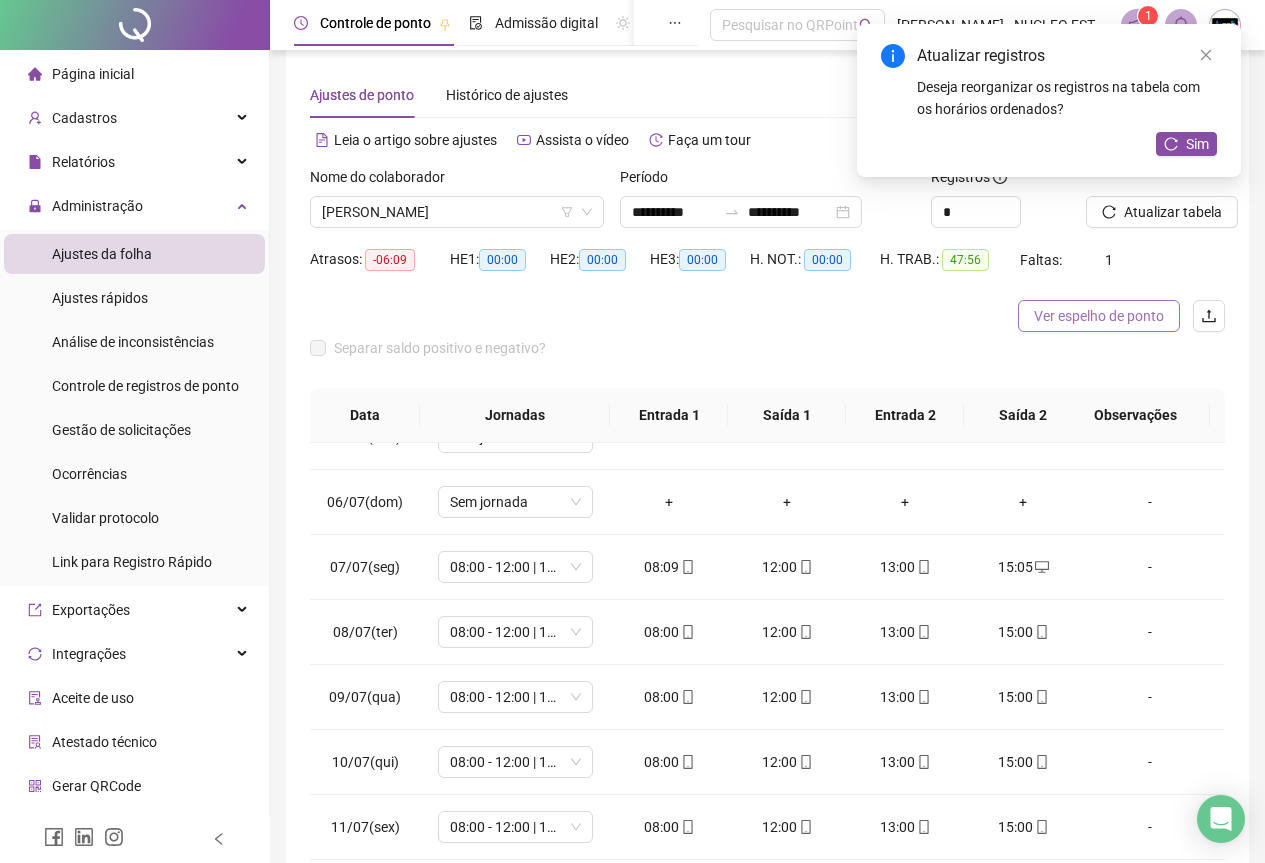 click on "Ver espelho de ponto" at bounding box center [1099, 316] 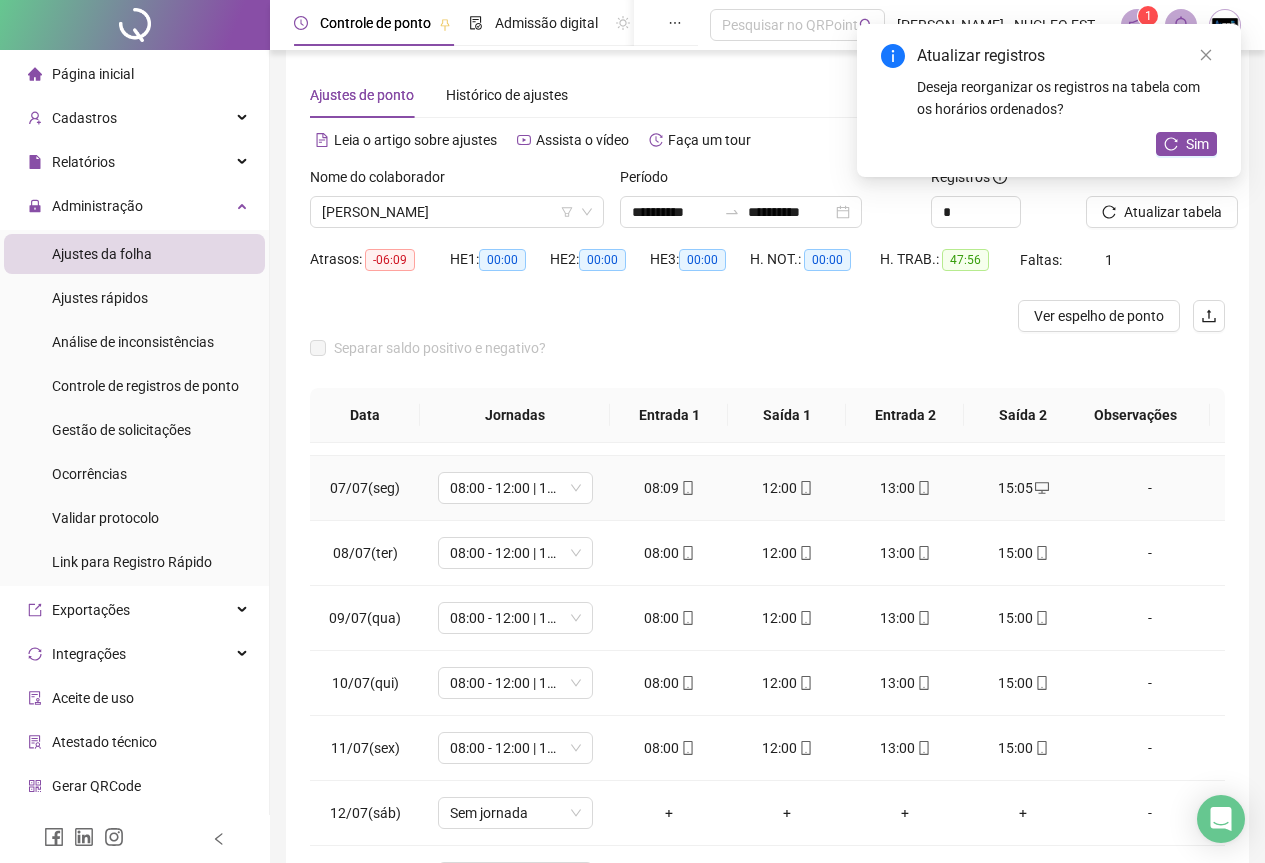 scroll, scrollTop: 498, scrollLeft: 0, axis: vertical 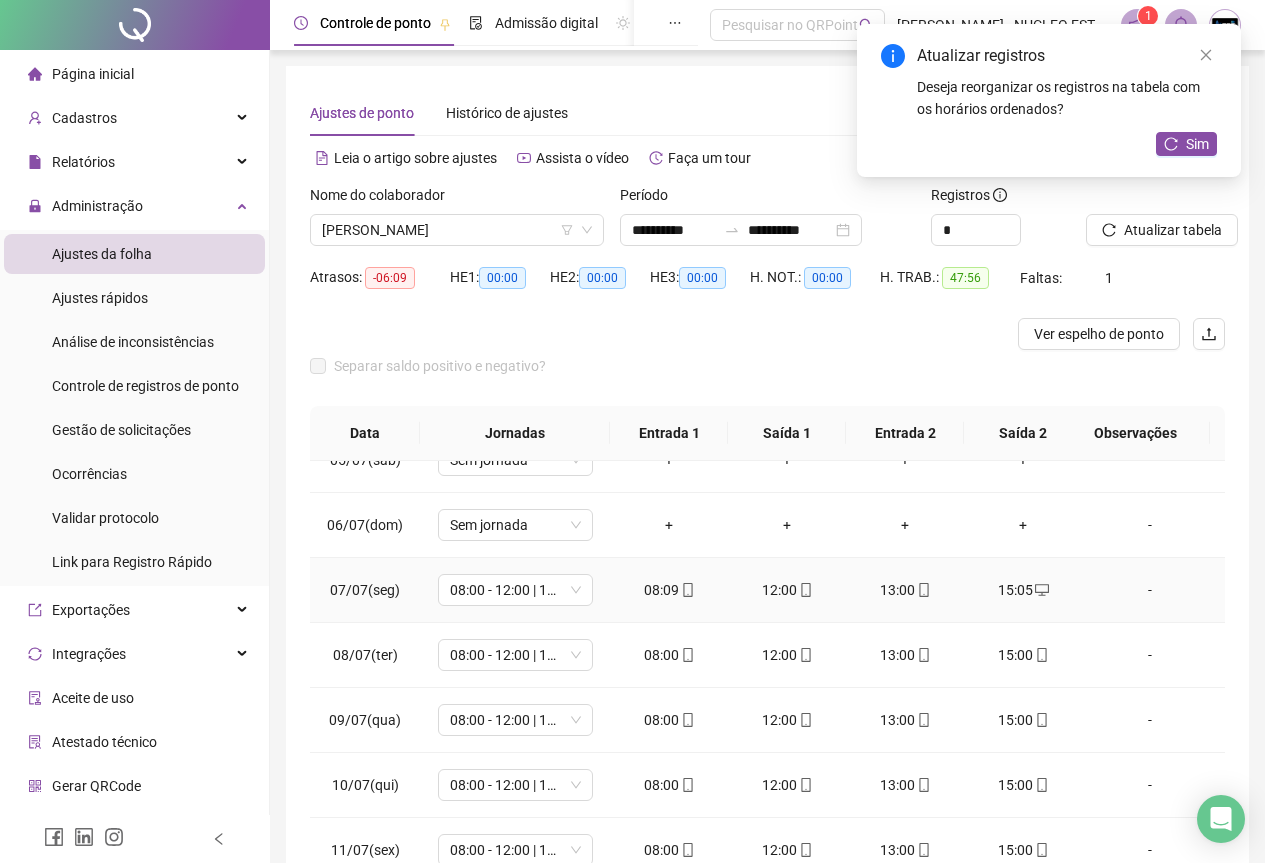 click on "-" at bounding box center [1150, 590] 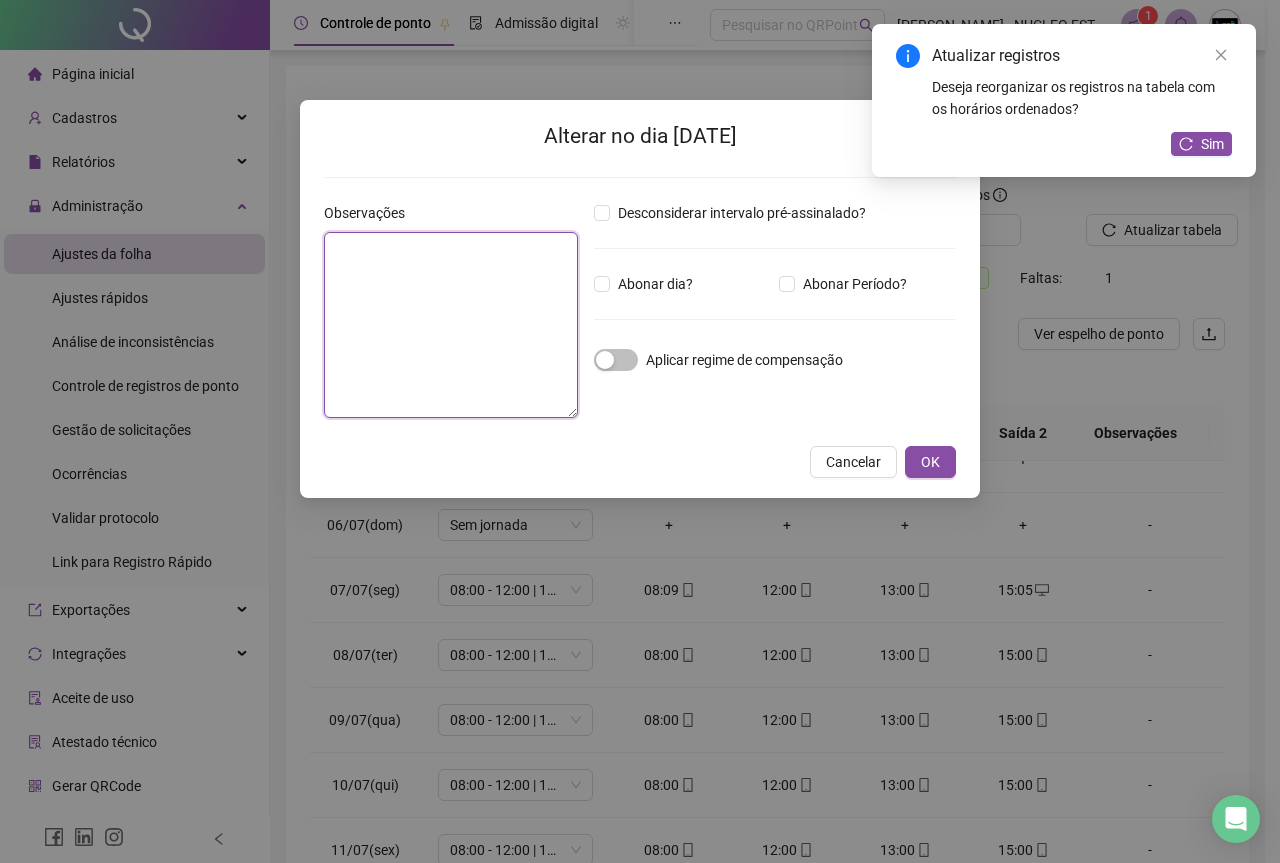 click at bounding box center [451, 325] 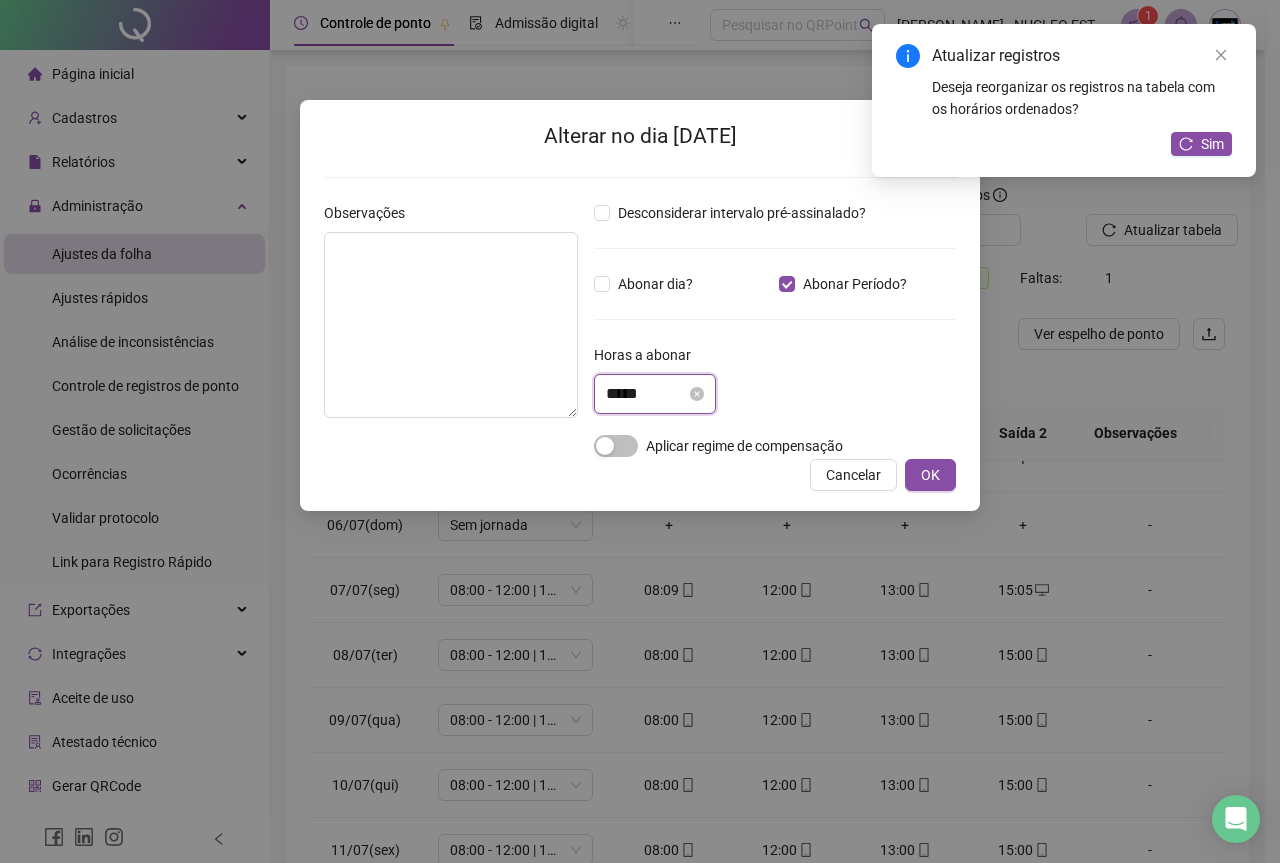 click on "*****" at bounding box center [646, 394] 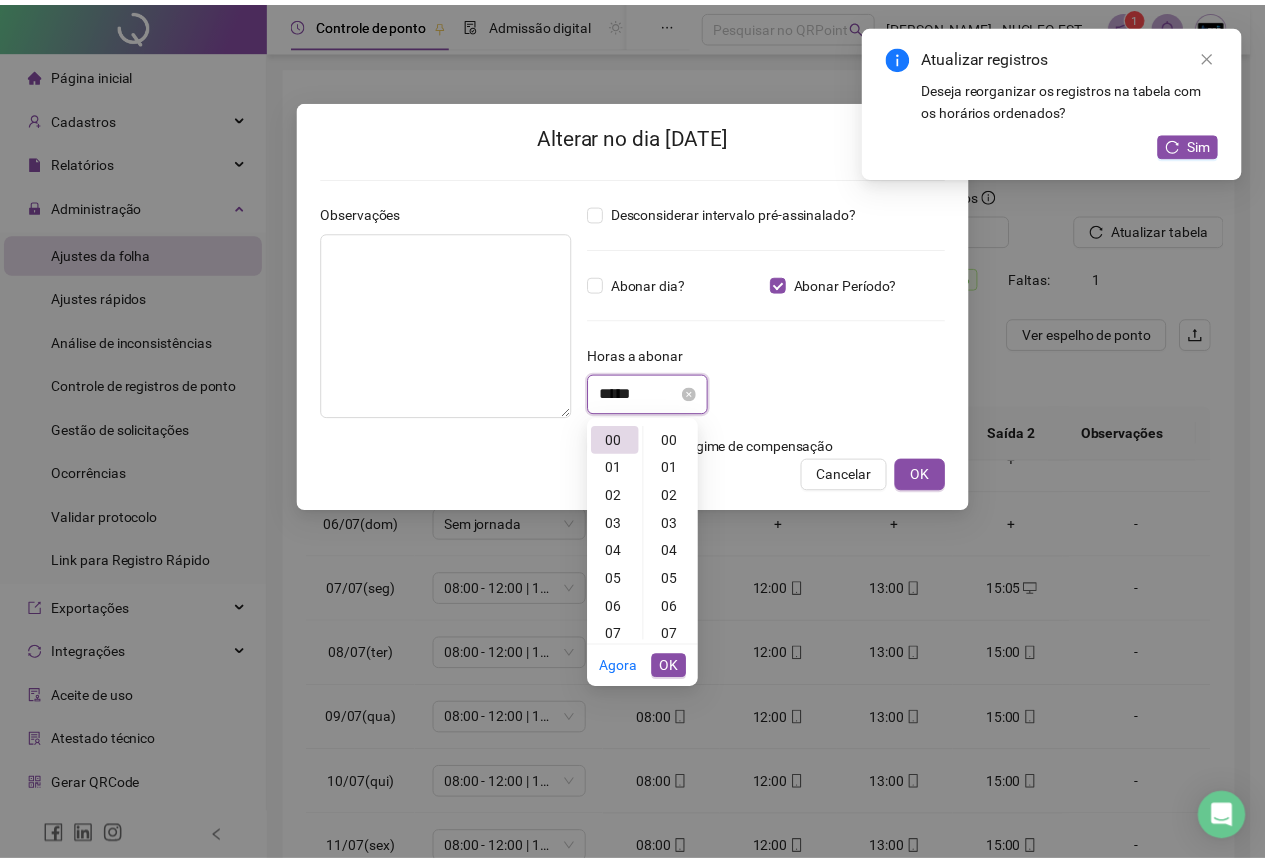 scroll, scrollTop: 252, scrollLeft: 0, axis: vertical 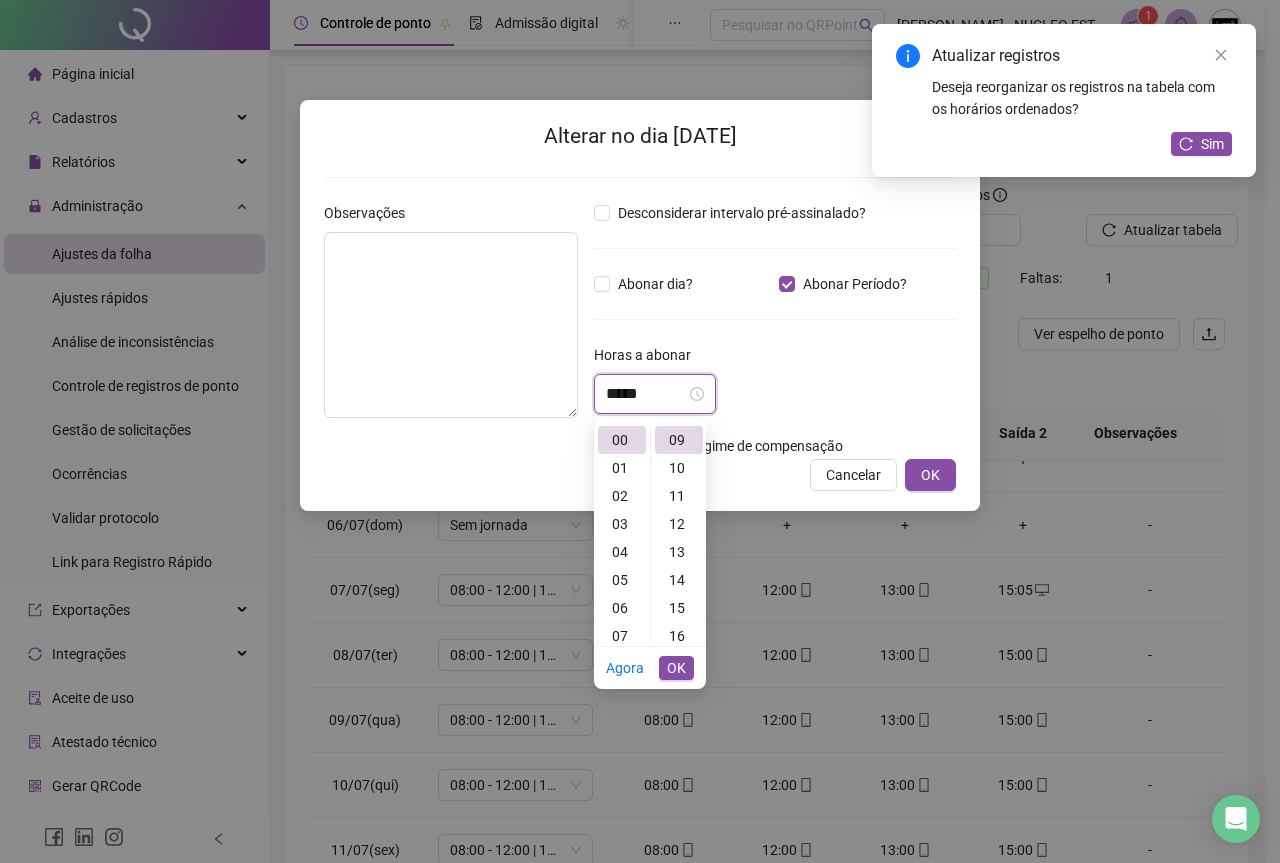 type on "*****" 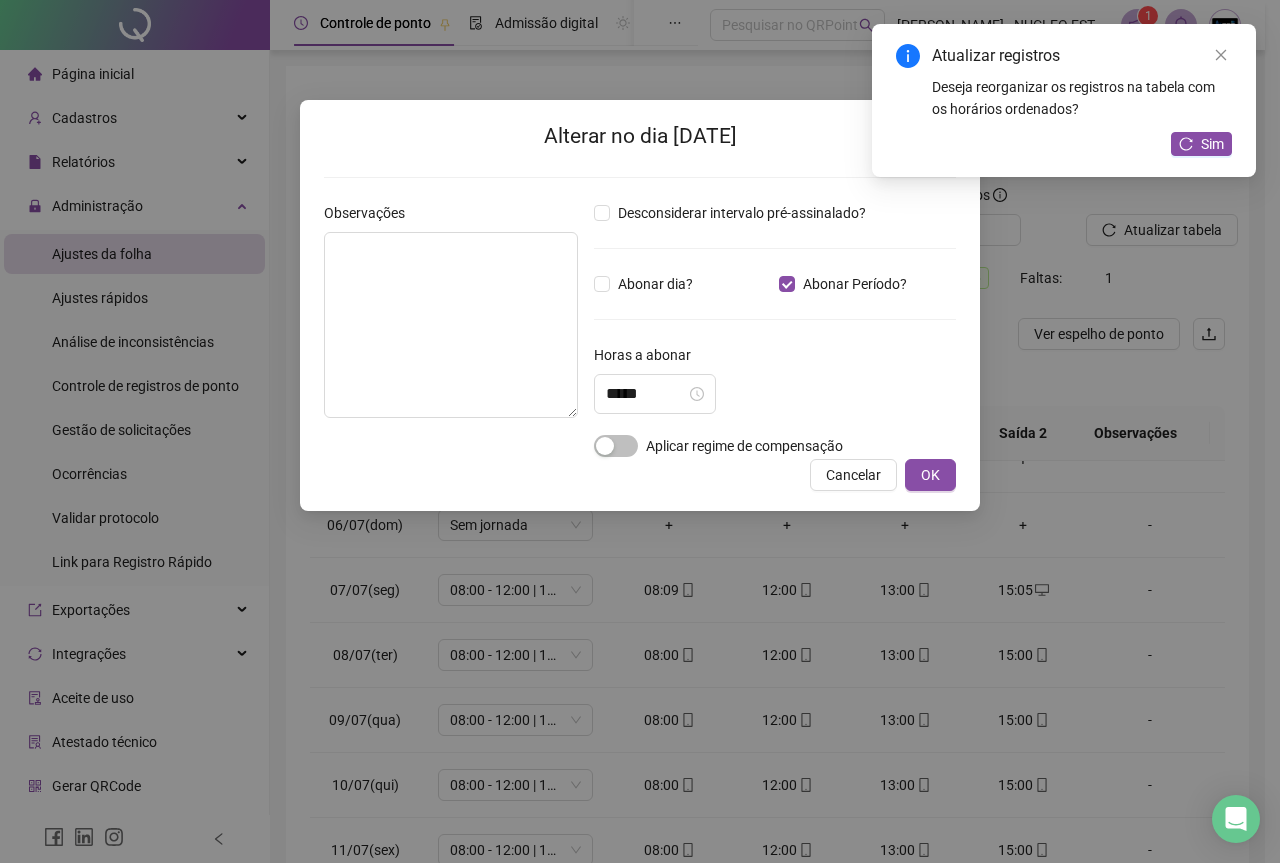 click on "Horas a abonar" at bounding box center [775, 359] 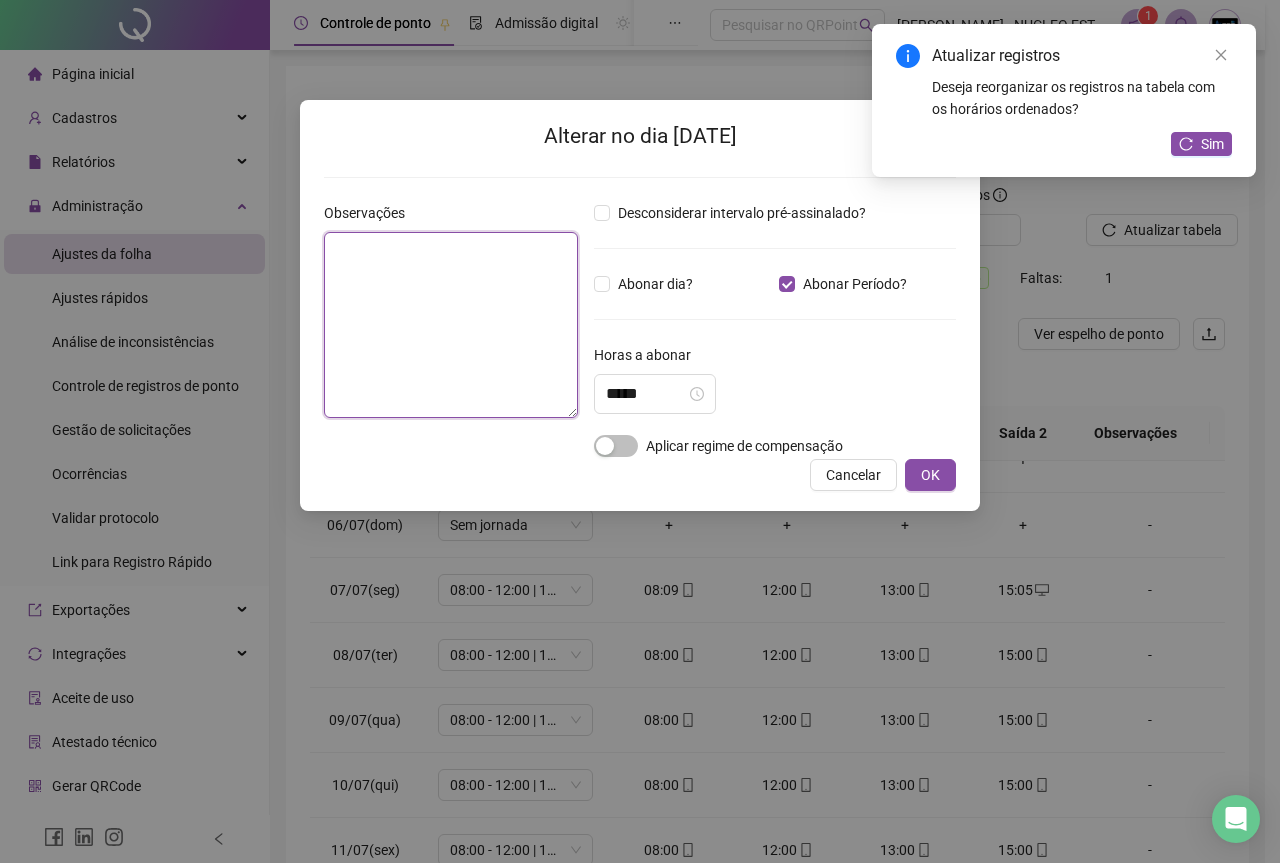 click at bounding box center [451, 325] 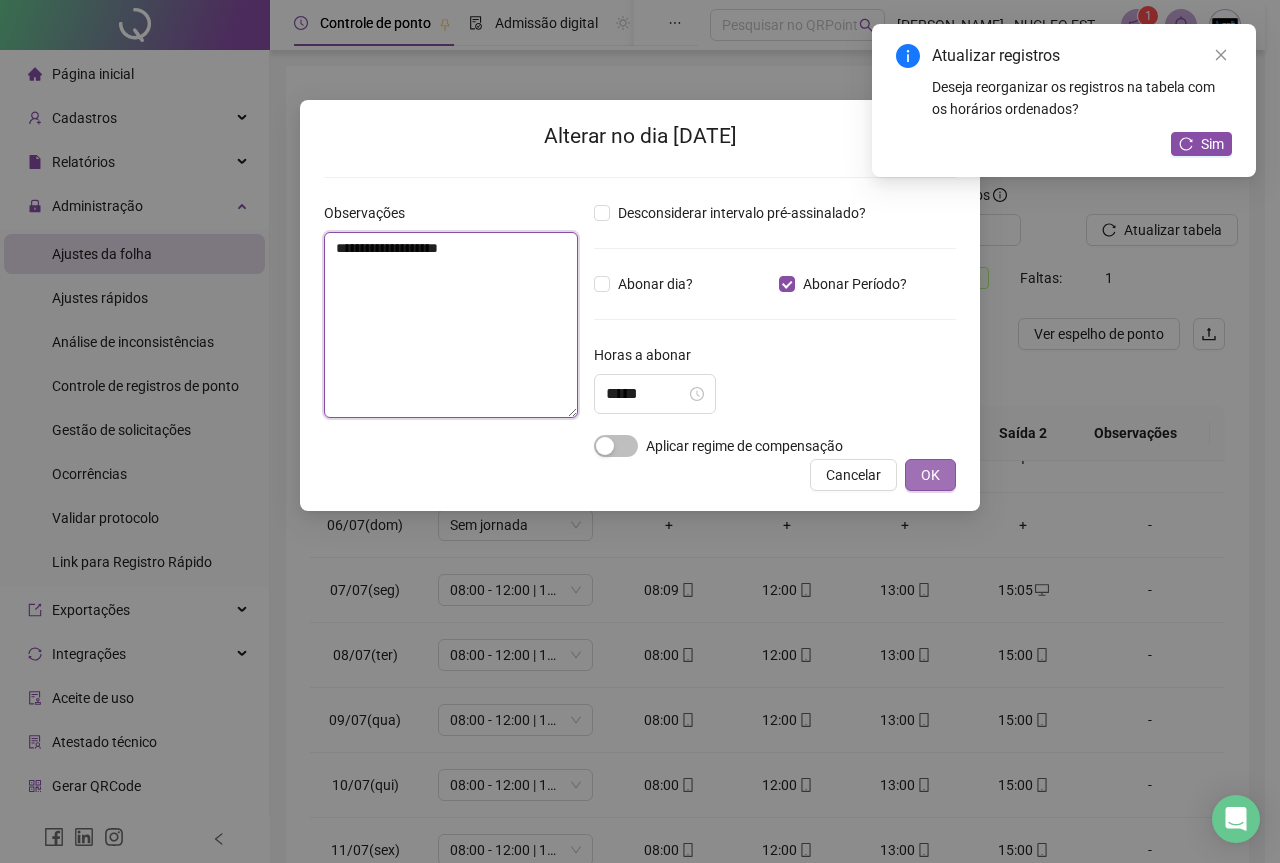 type on "**********" 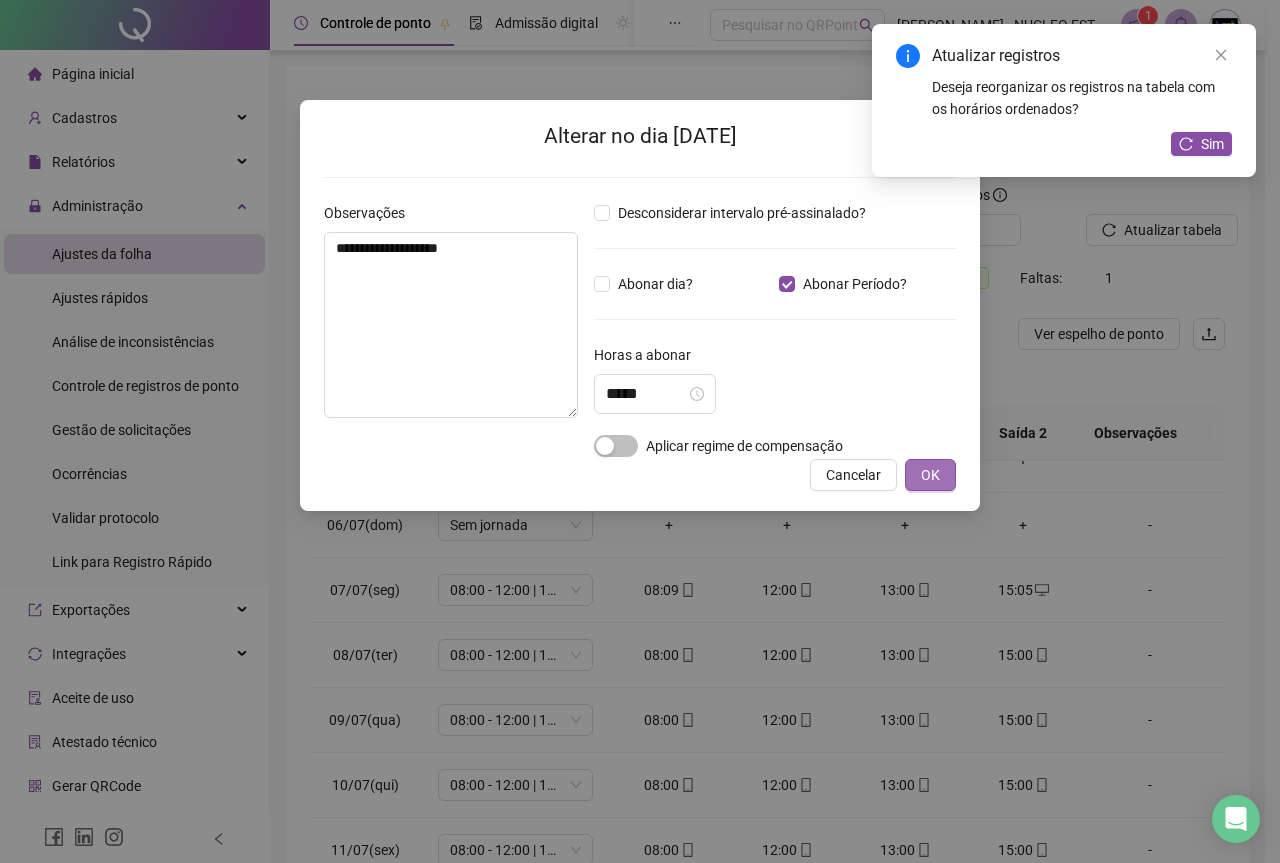 click on "OK" at bounding box center (930, 475) 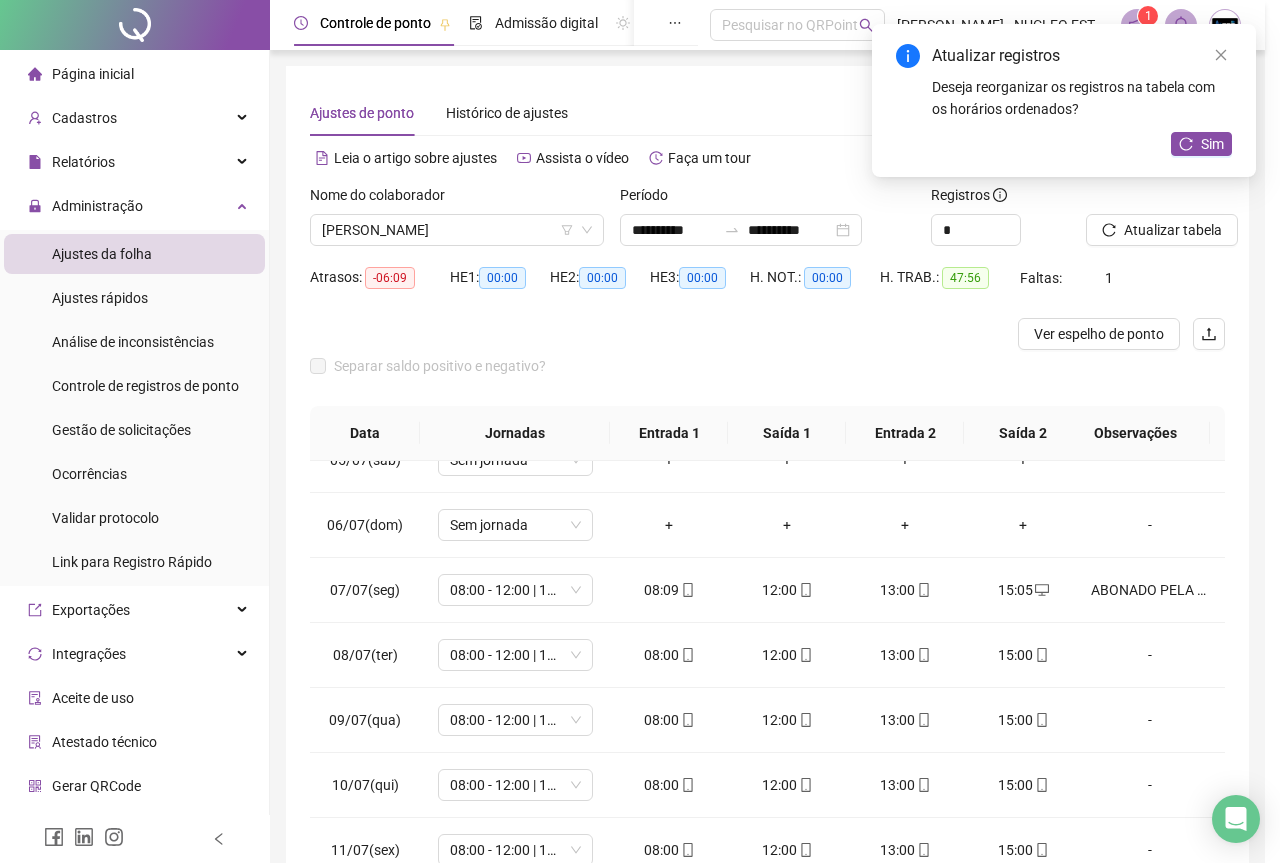 click on "**********" at bounding box center [632, 431] 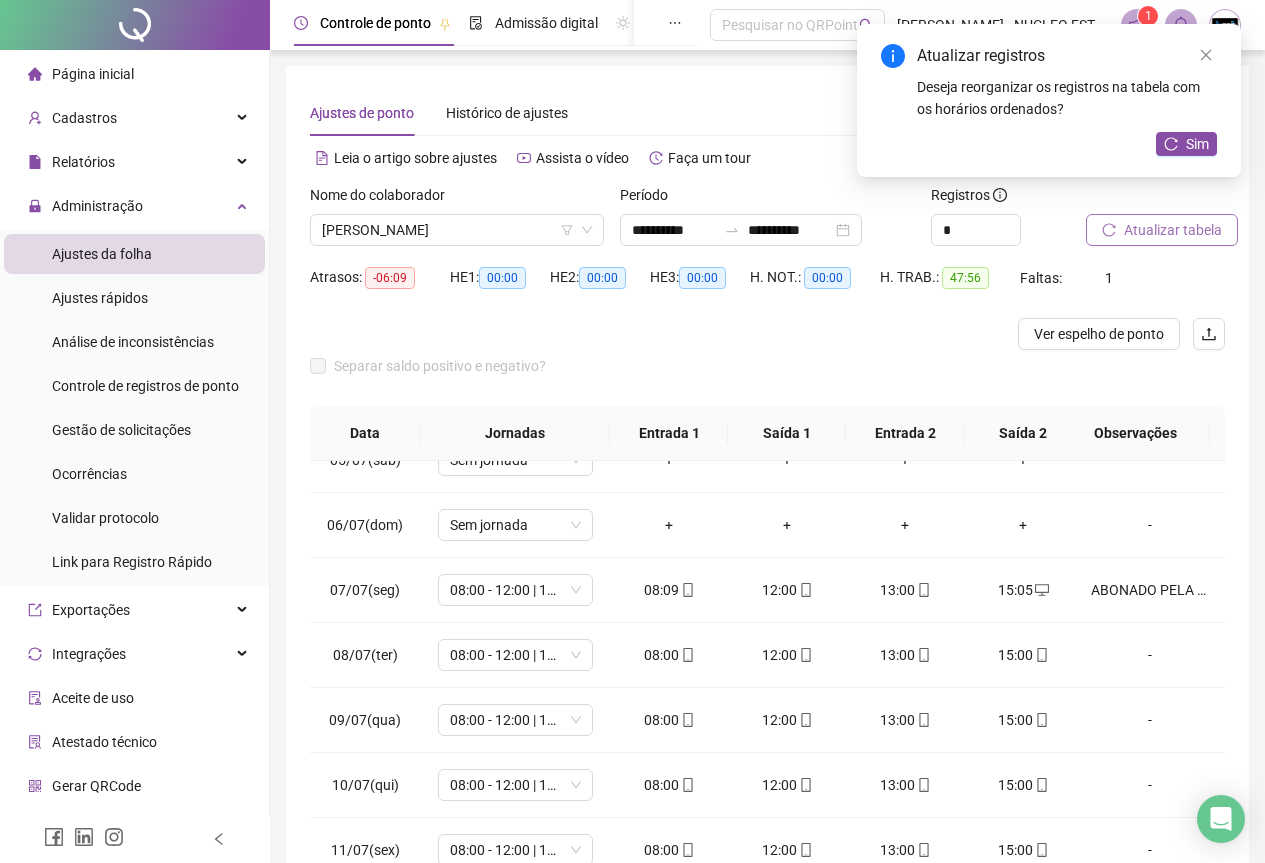 click on "Atualizar tabela" at bounding box center [1173, 230] 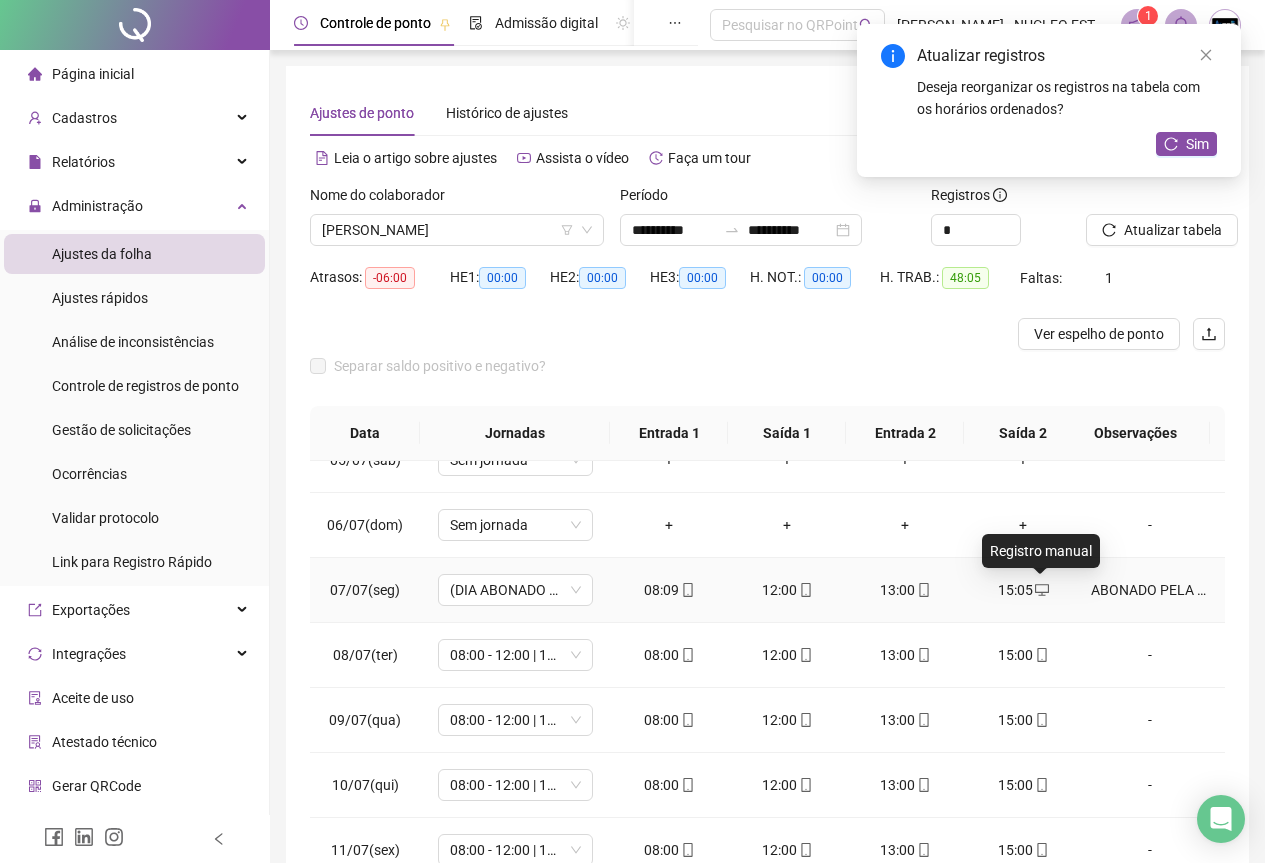 click 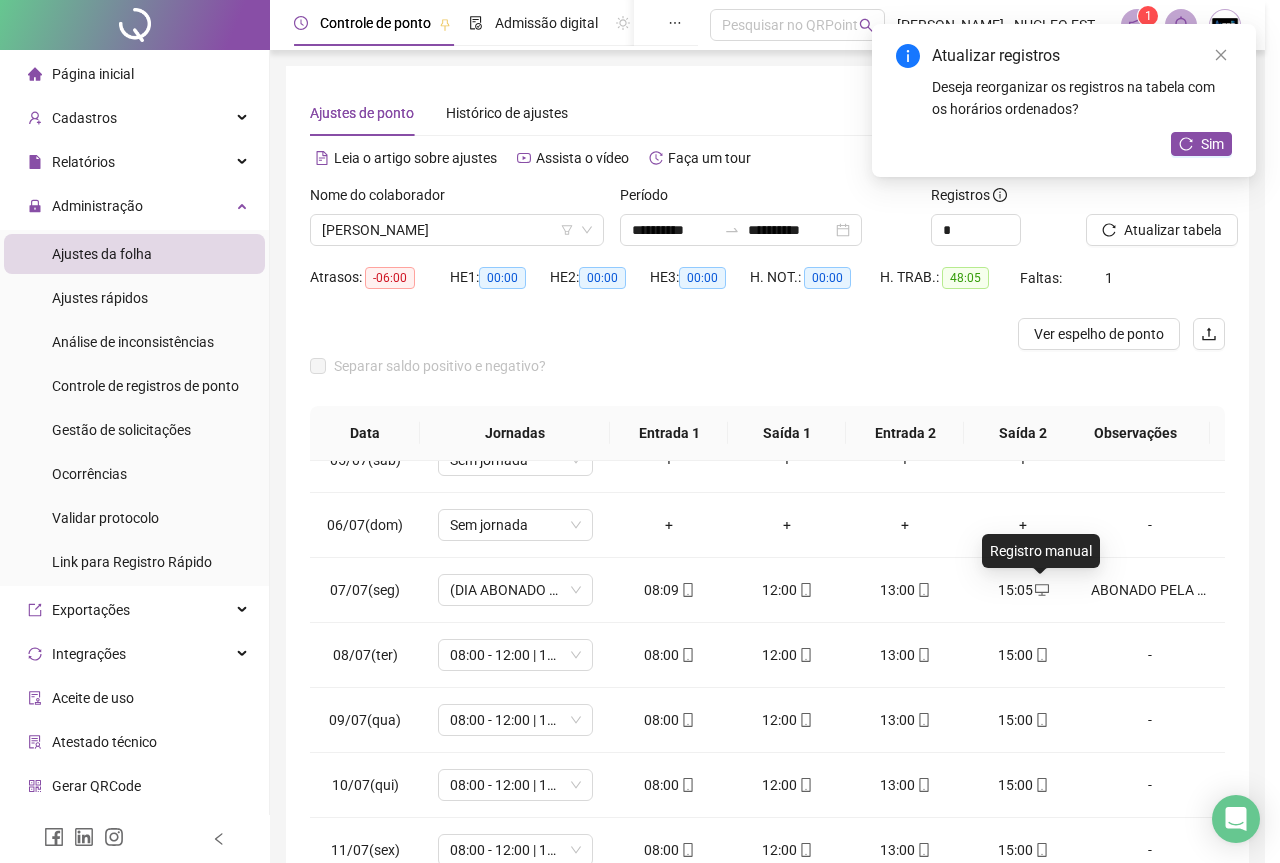type on "**********" 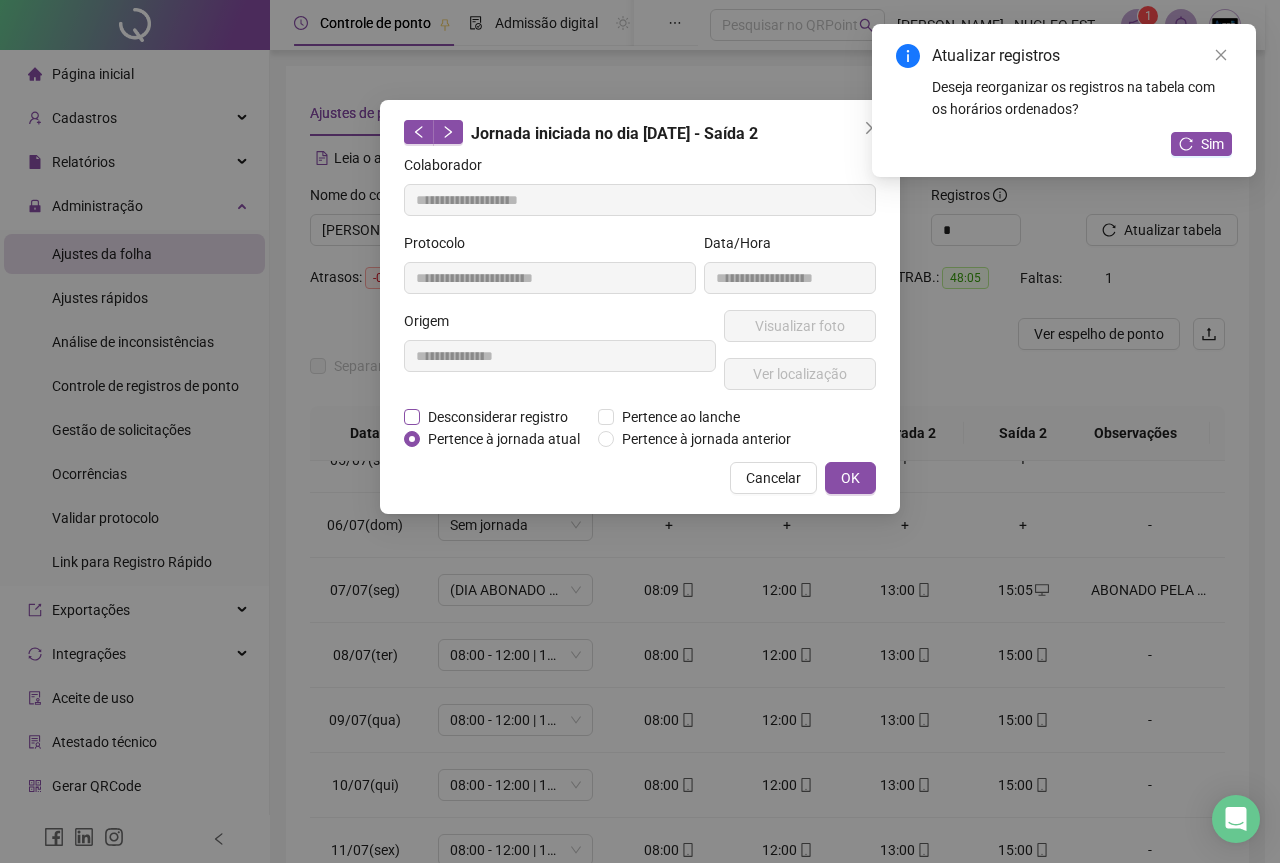 click on "Desconsiderar registro" at bounding box center [498, 417] 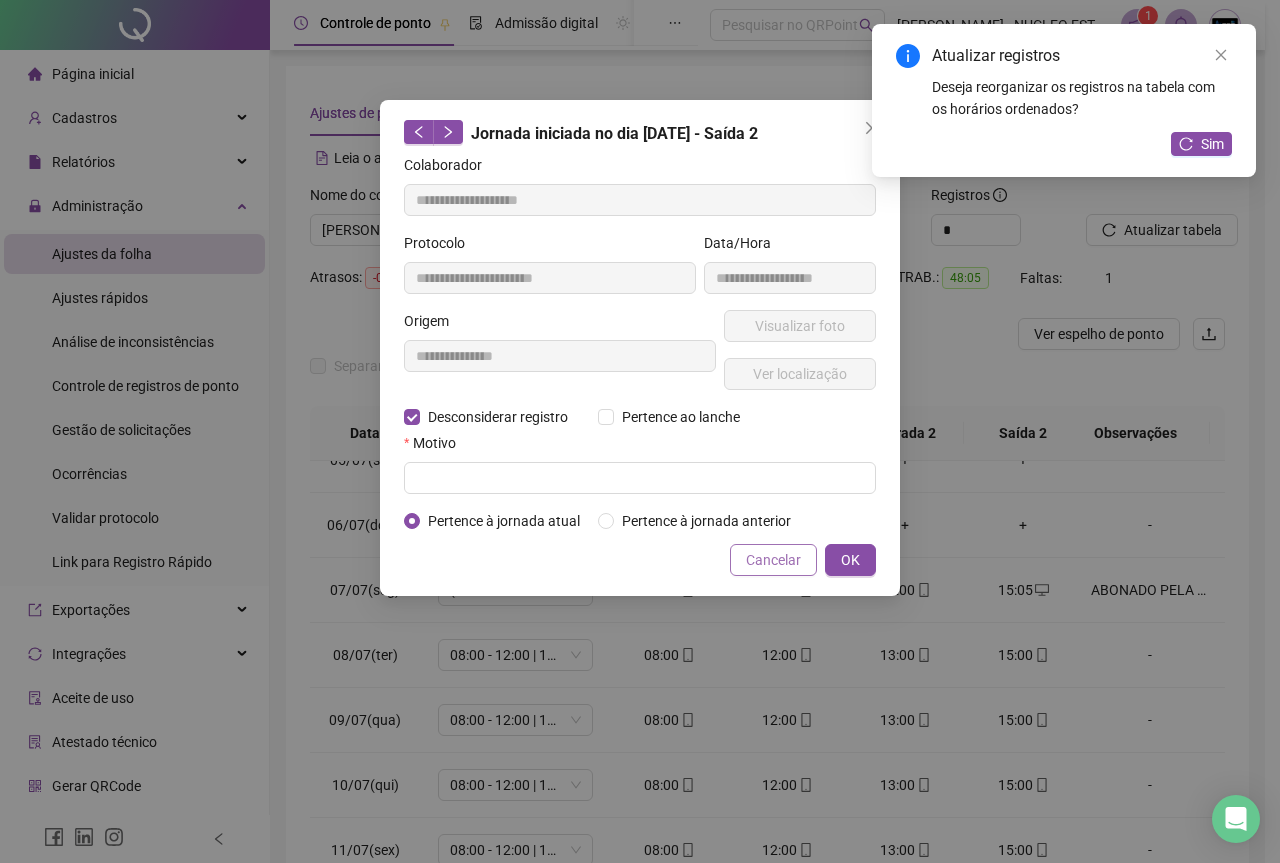 click on "Cancelar" at bounding box center [773, 560] 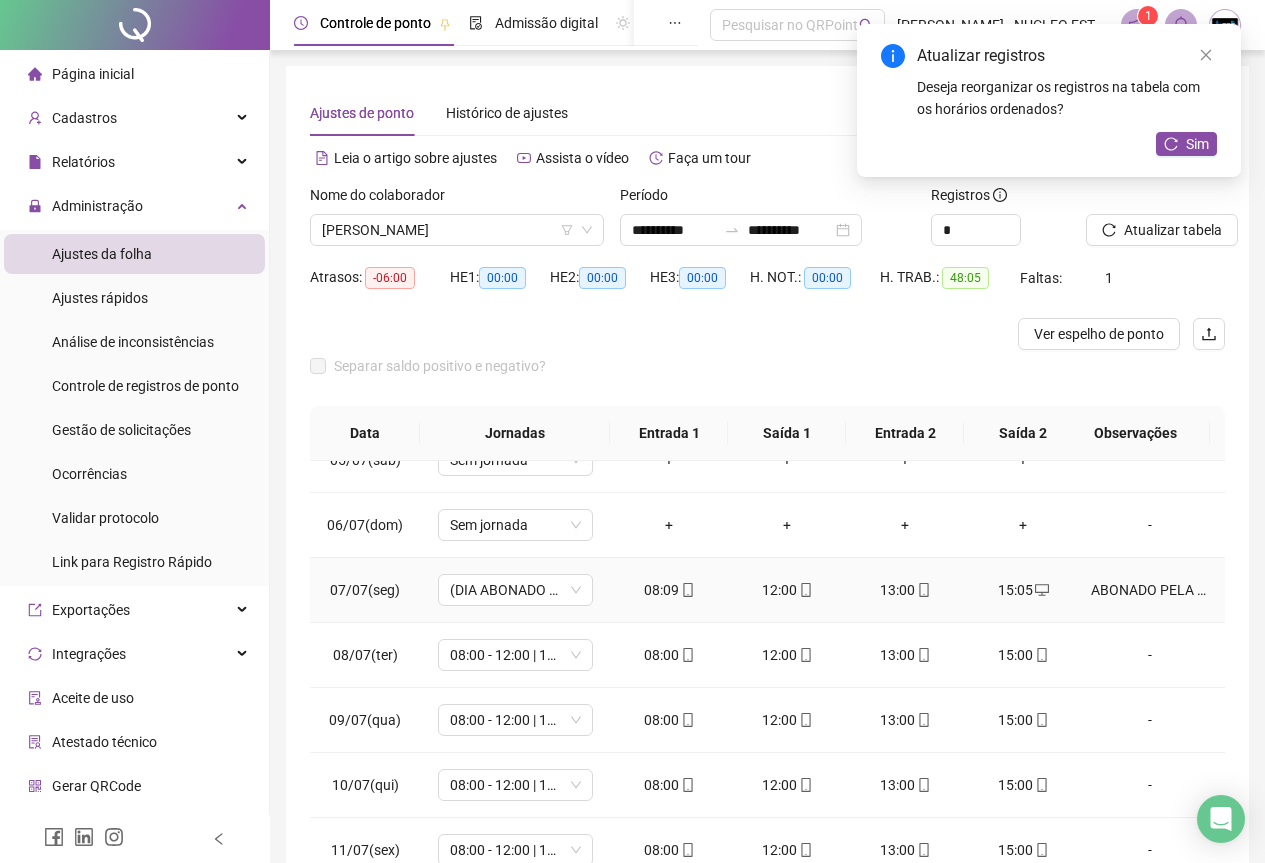 click 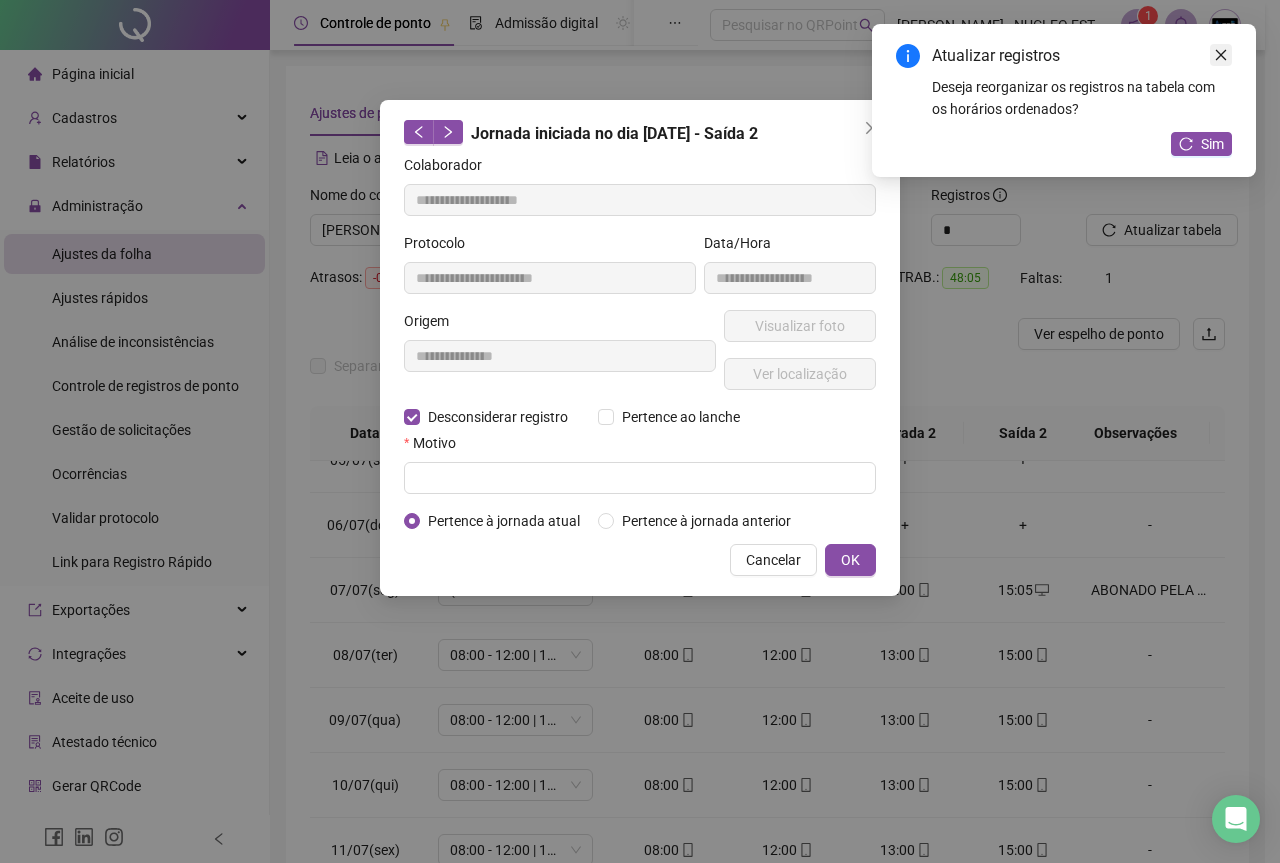 click 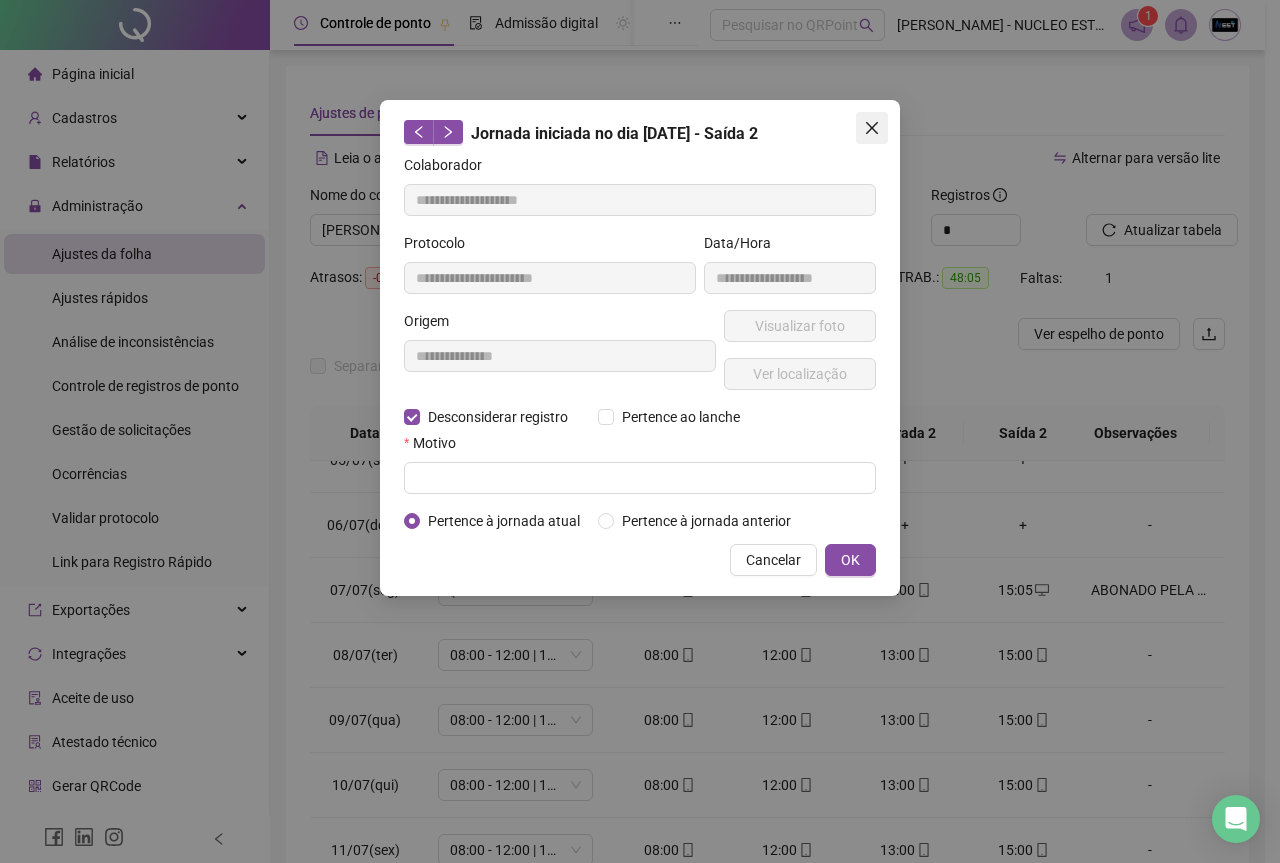 click at bounding box center [872, 128] 